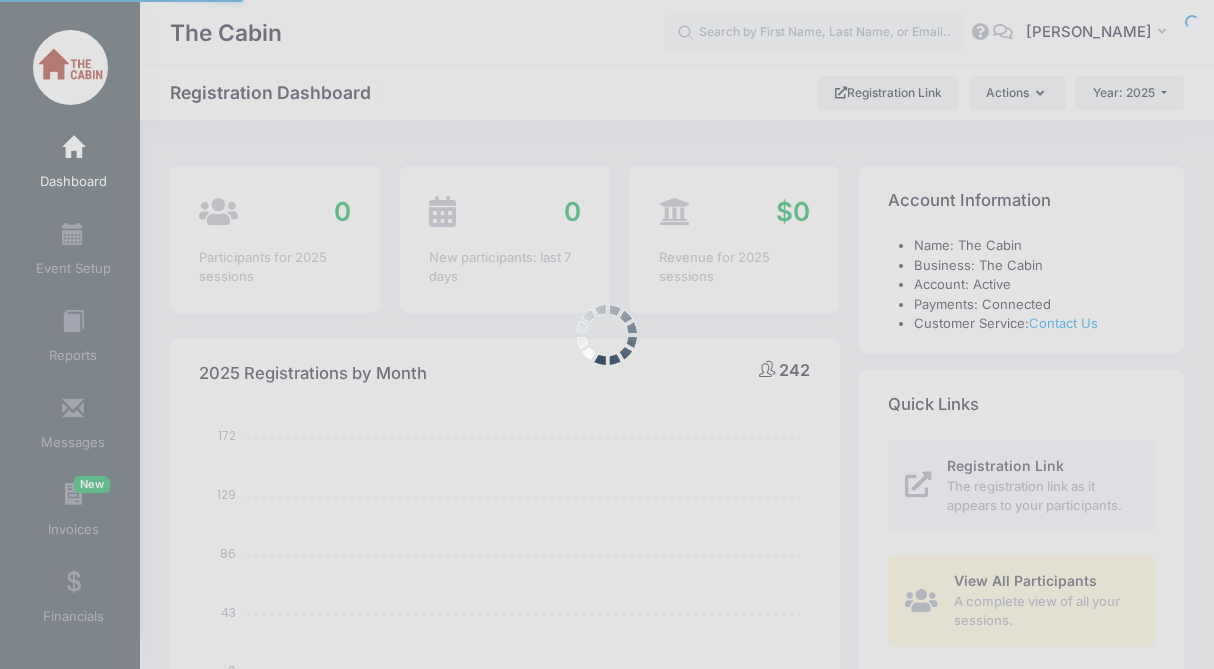 select 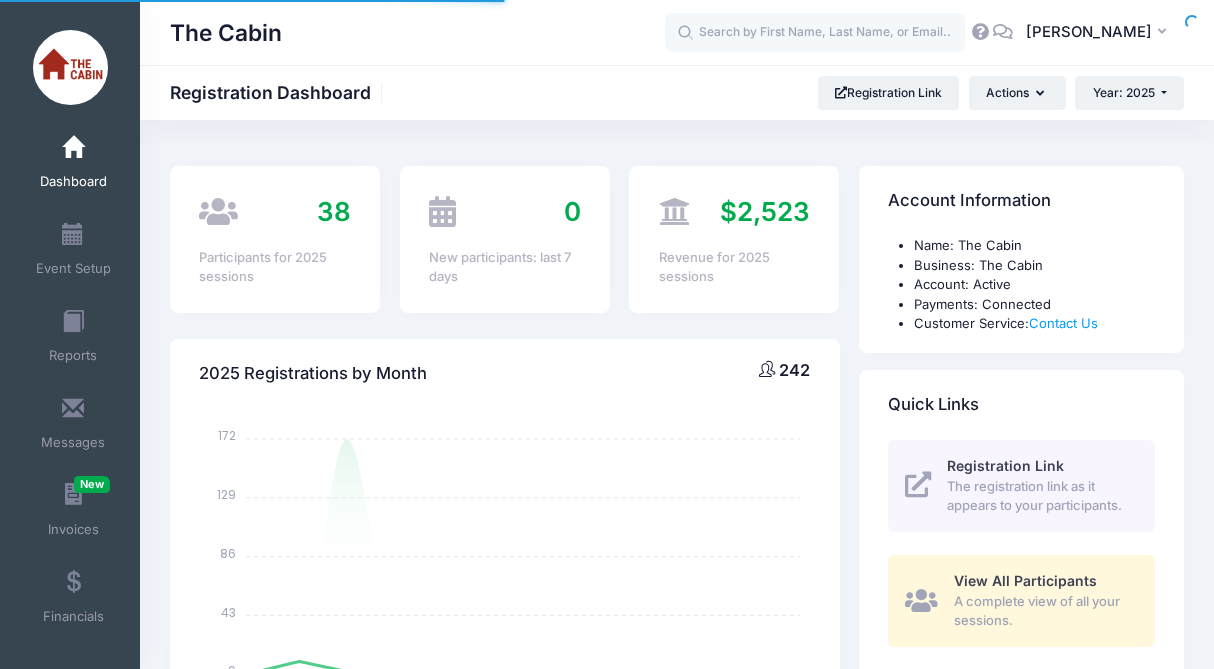 scroll, scrollTop: 0, scrollLeft: 0, axis: both 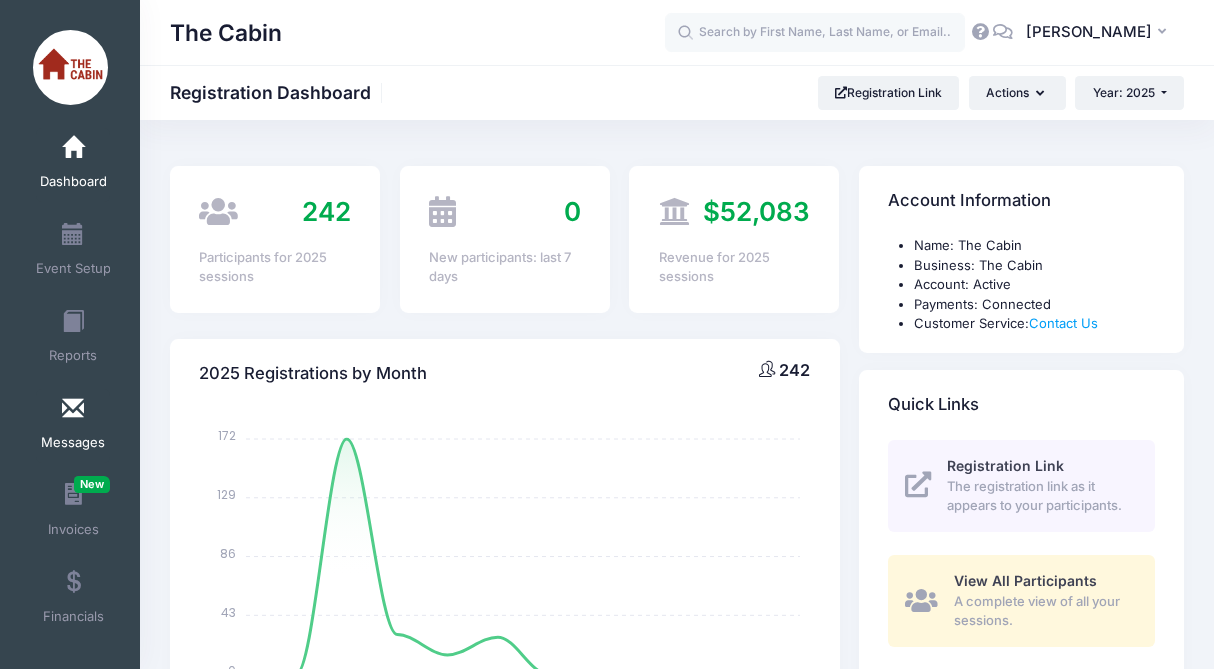 click on "Messages" at bounding box center [73, 426] 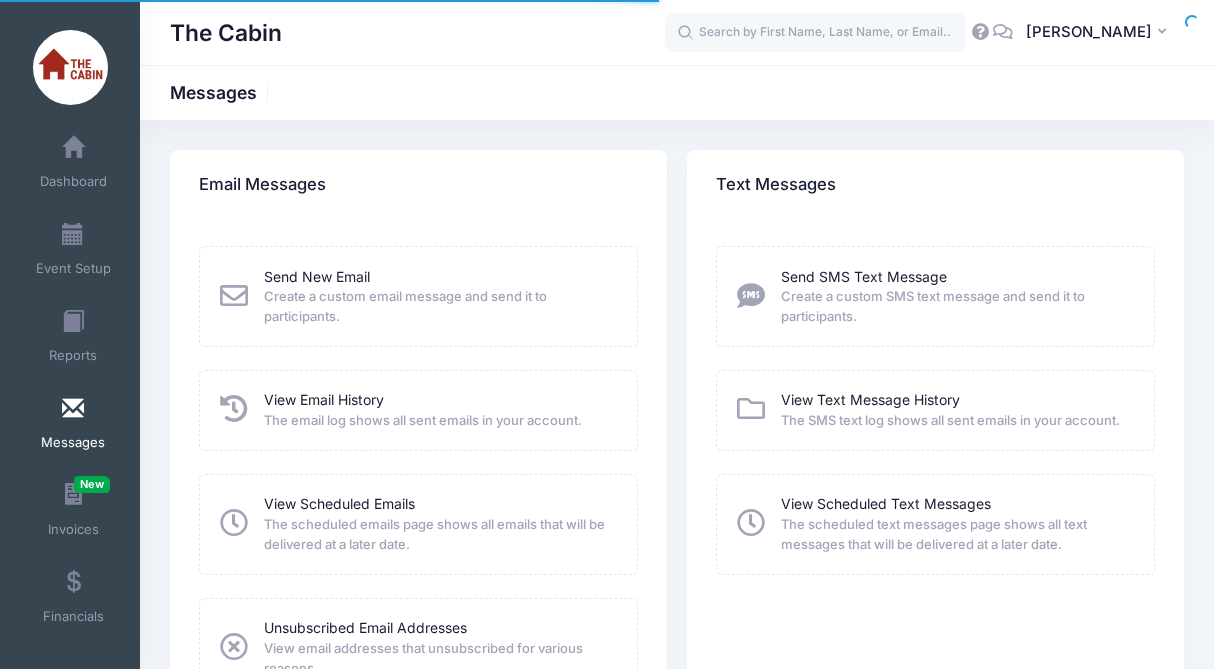 scroll, scrollTop: 0, scrollLeft: 0, axis: both 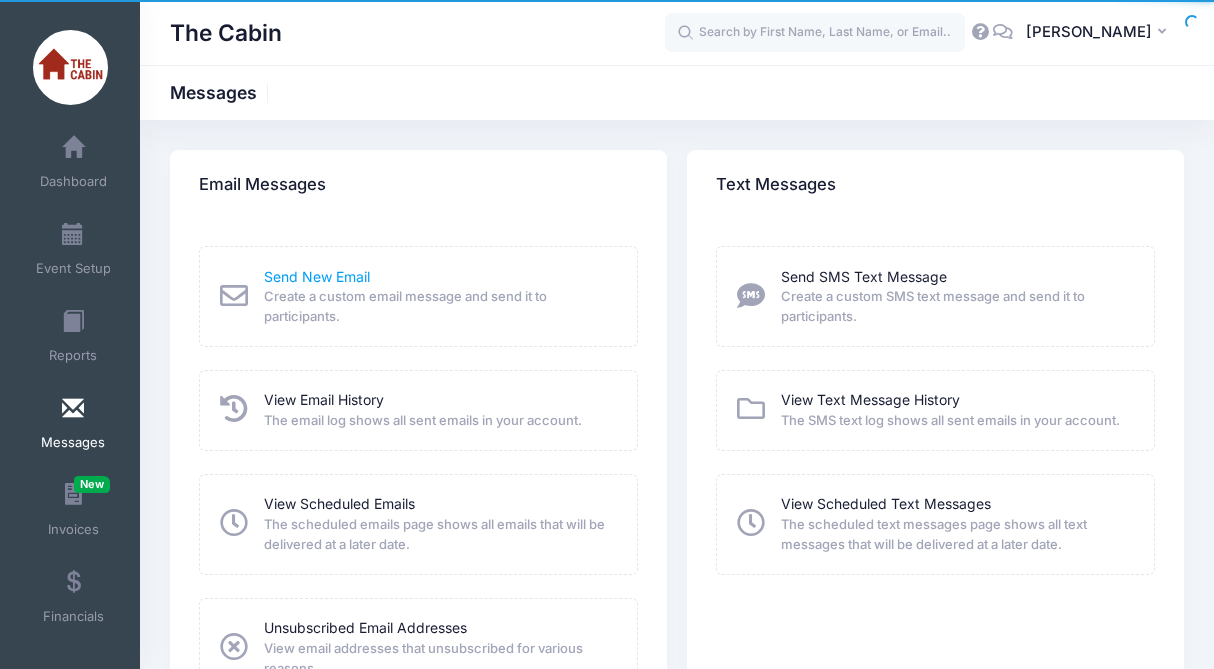 click on "Send New Email" at bounding box center (317, 276) 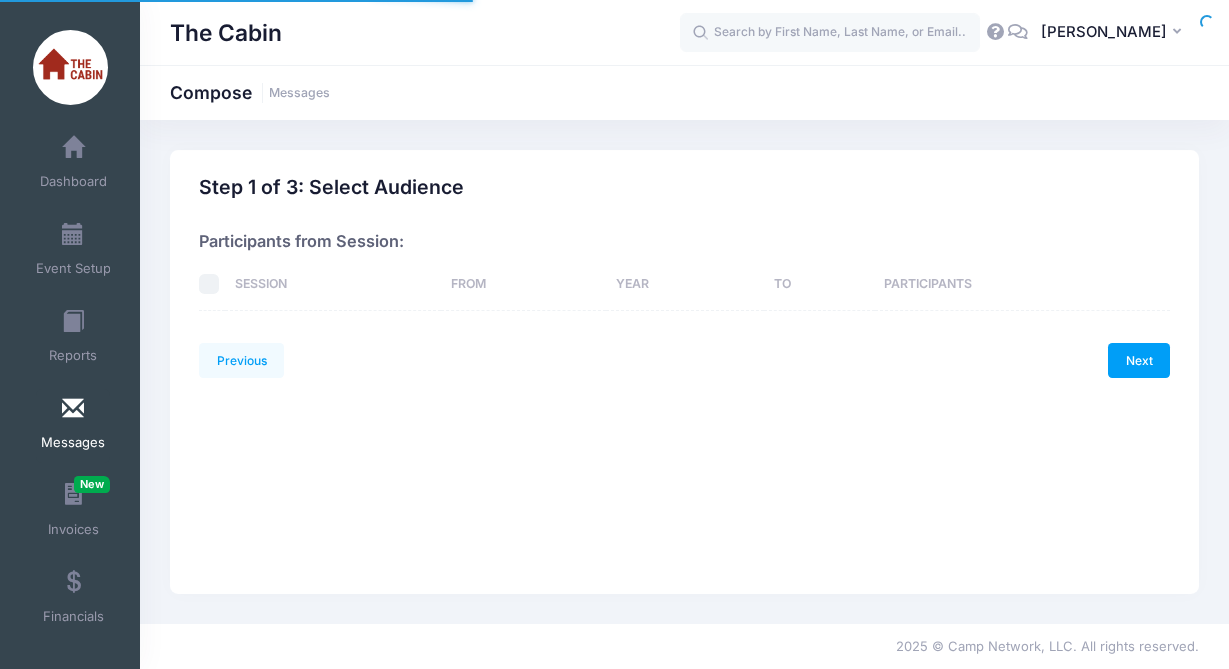 scroll, scrollTop: 0, scrollLeft: 0, axis: both 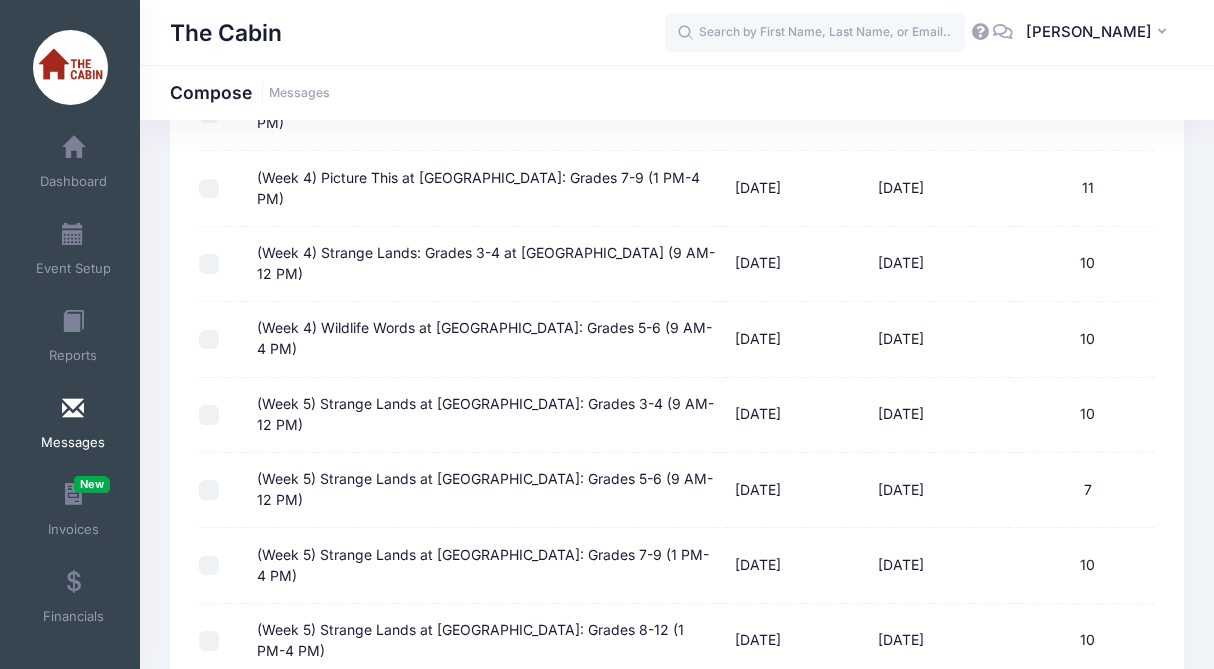 click on "(Week 5) Strange Lands at [GEOGRAPHIC_DATA]: Grades 7-9 (1 PM-4 PM)" at bounding box center [209, 566] 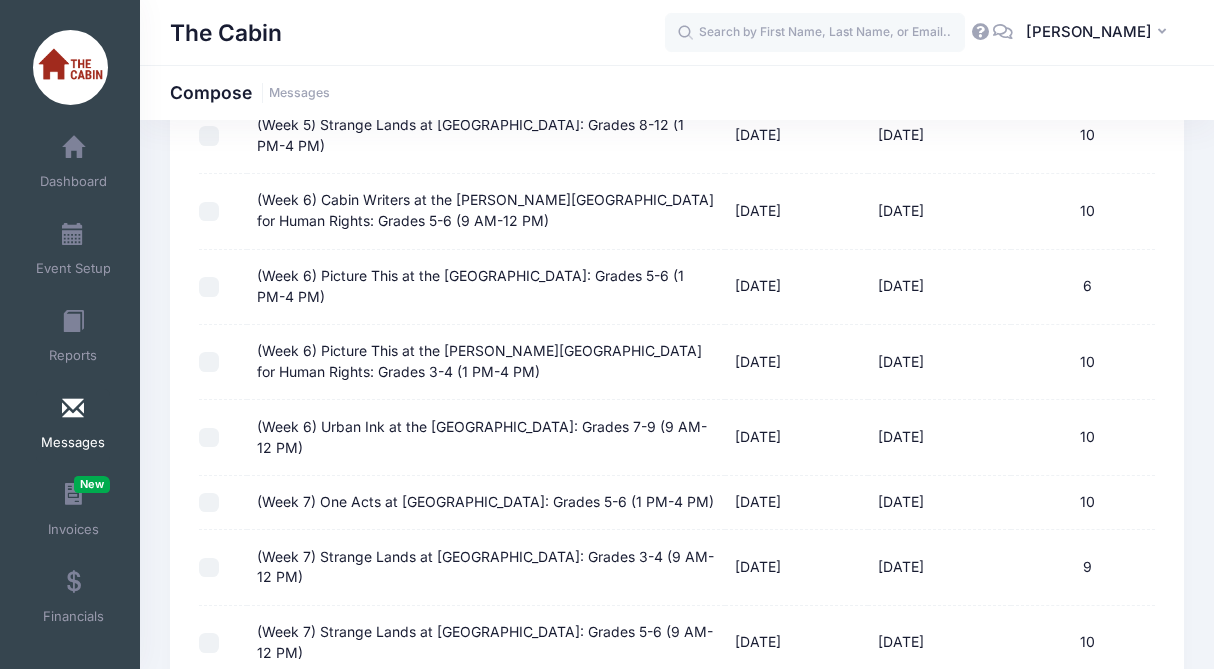 scroll, scrollTop: 1650, scrollLeft: 0, axis: vertical 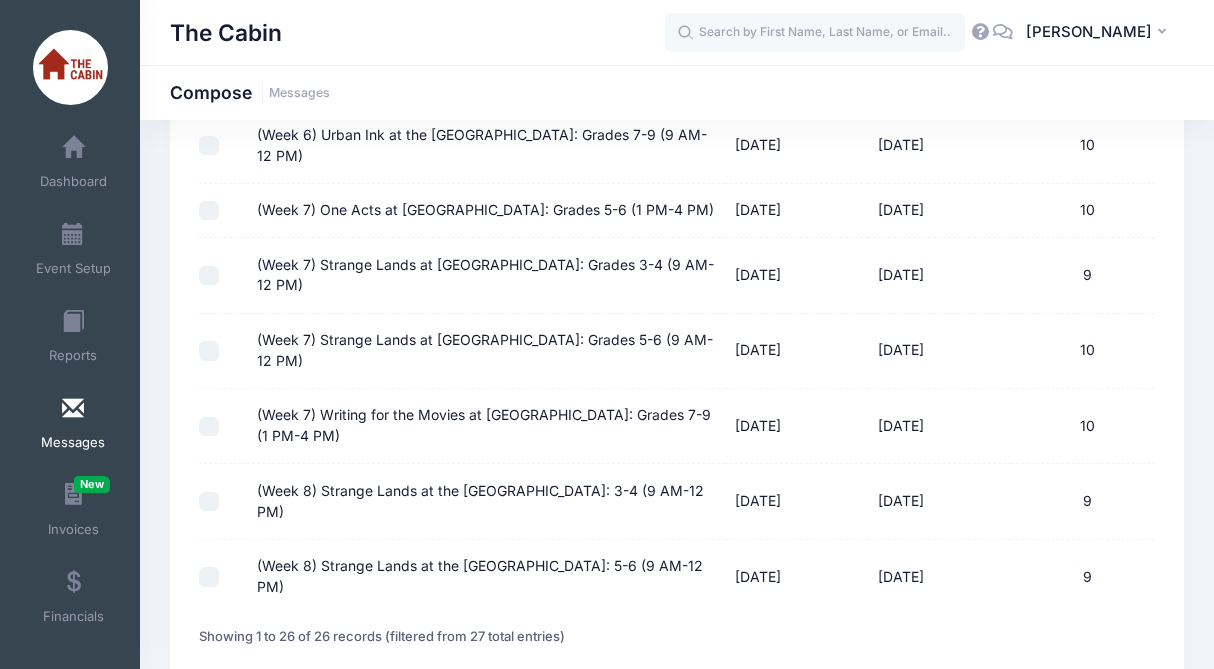 click on "Next" at bounding box center [1124, 696] 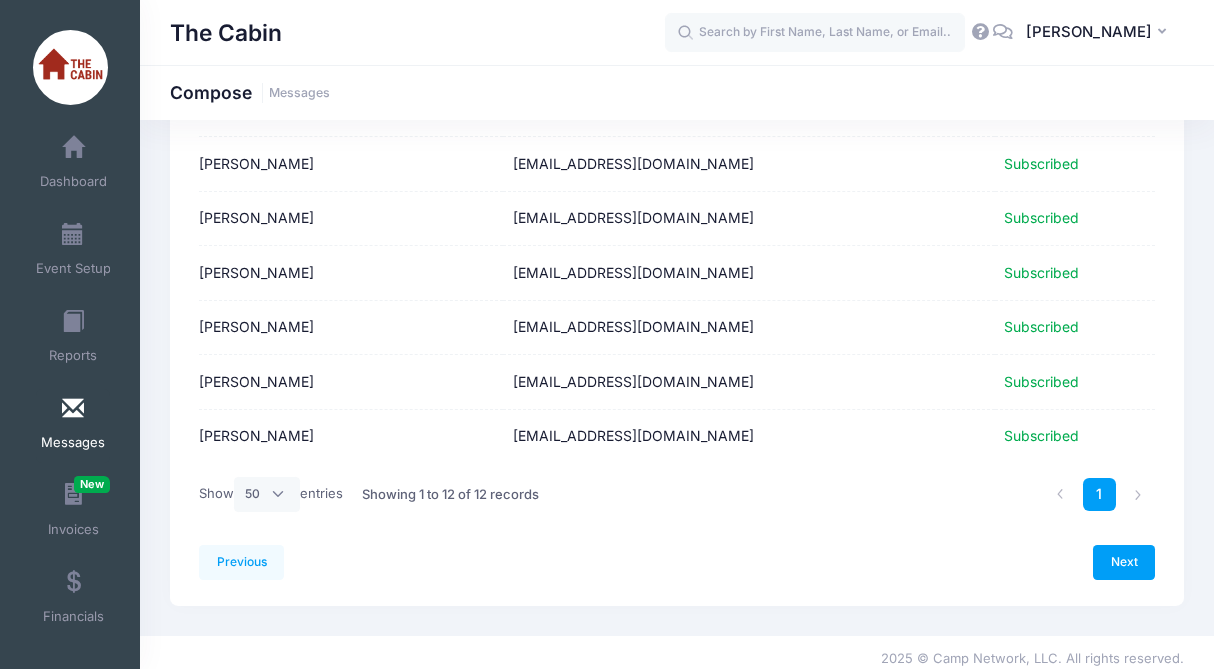 scroll, scrollTop: 500, scrollLeft: 0, axis: vertical 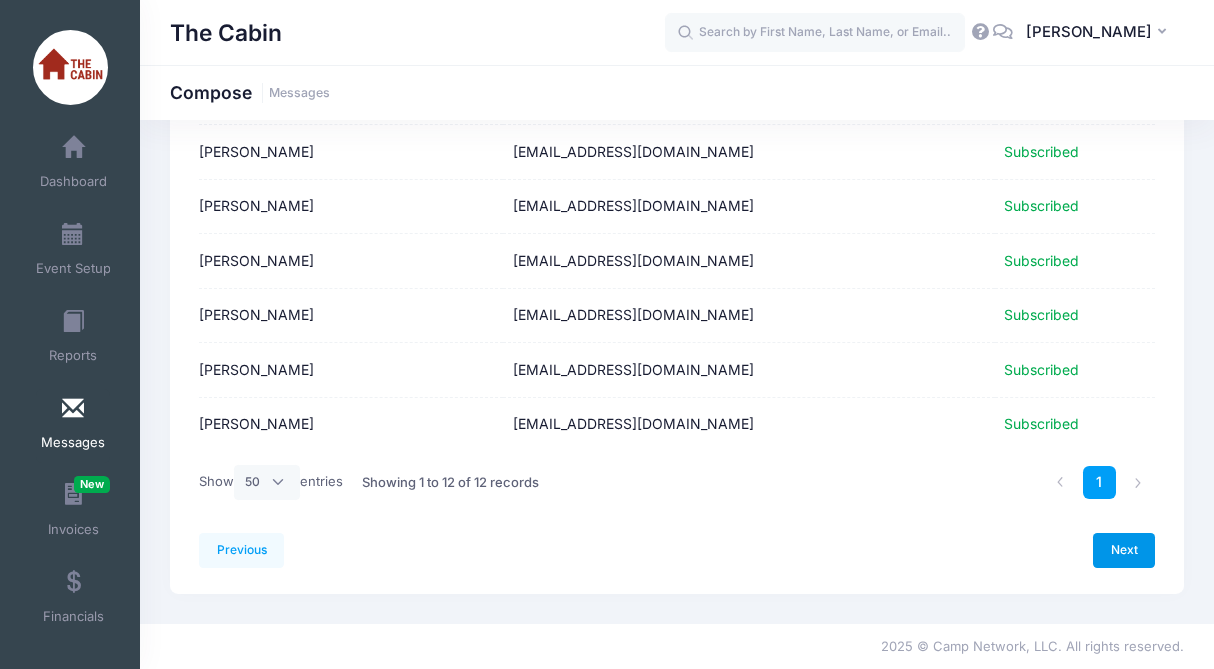click on "Next" at bounding box center (1124, 550) 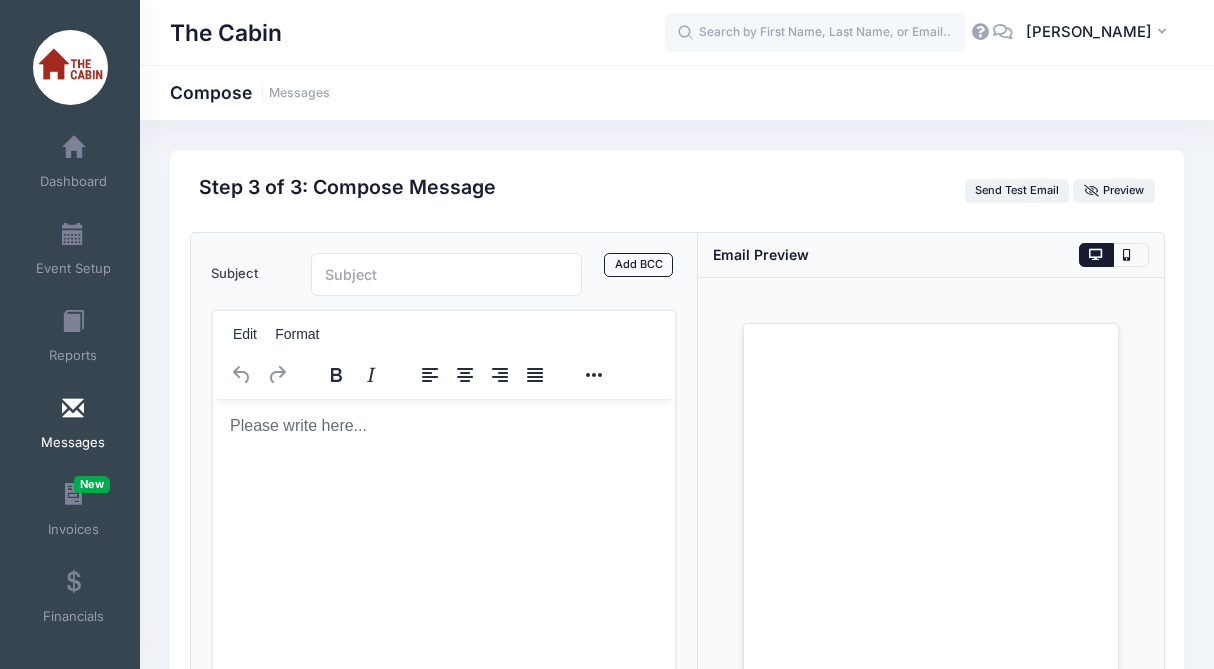 scroll, scrollTop: 0, scrollLeft: 0, axis: both 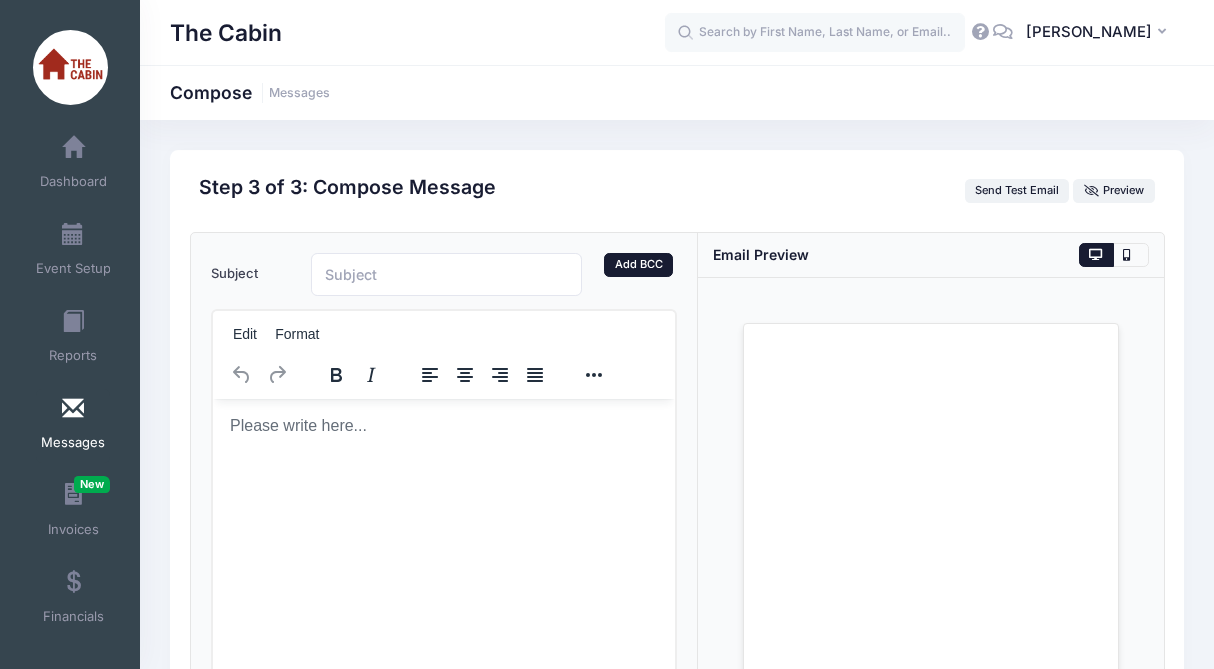 click on "Add BCC" at bounding box center [638, 265] 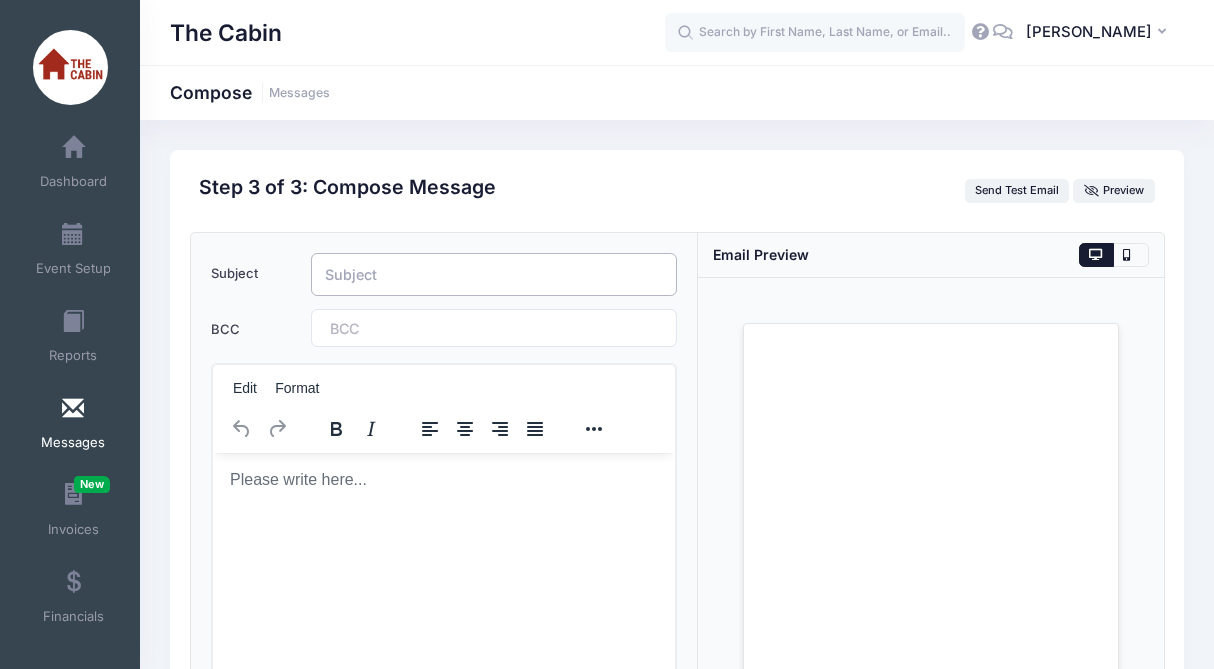 click on "Subject" at bounding box center [494, 274] 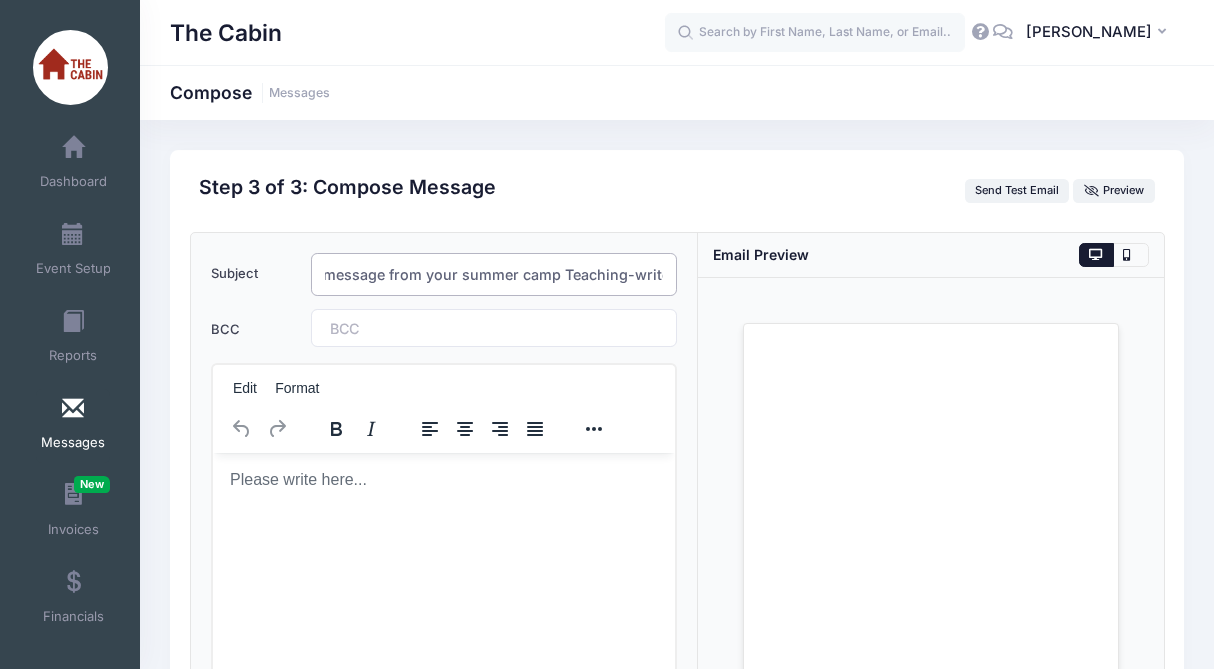 scroll, scrollTop: 0, scrollLeft: 22, axis: horizontal 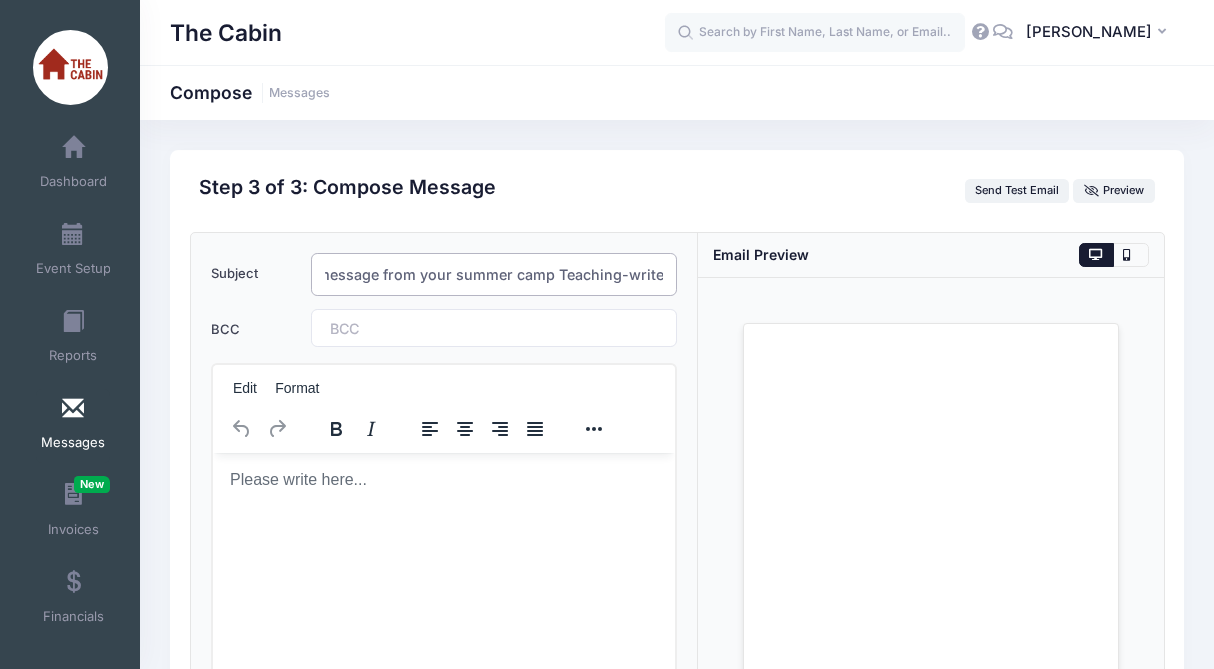 type on "A message from your summer camp Teaching-writer" 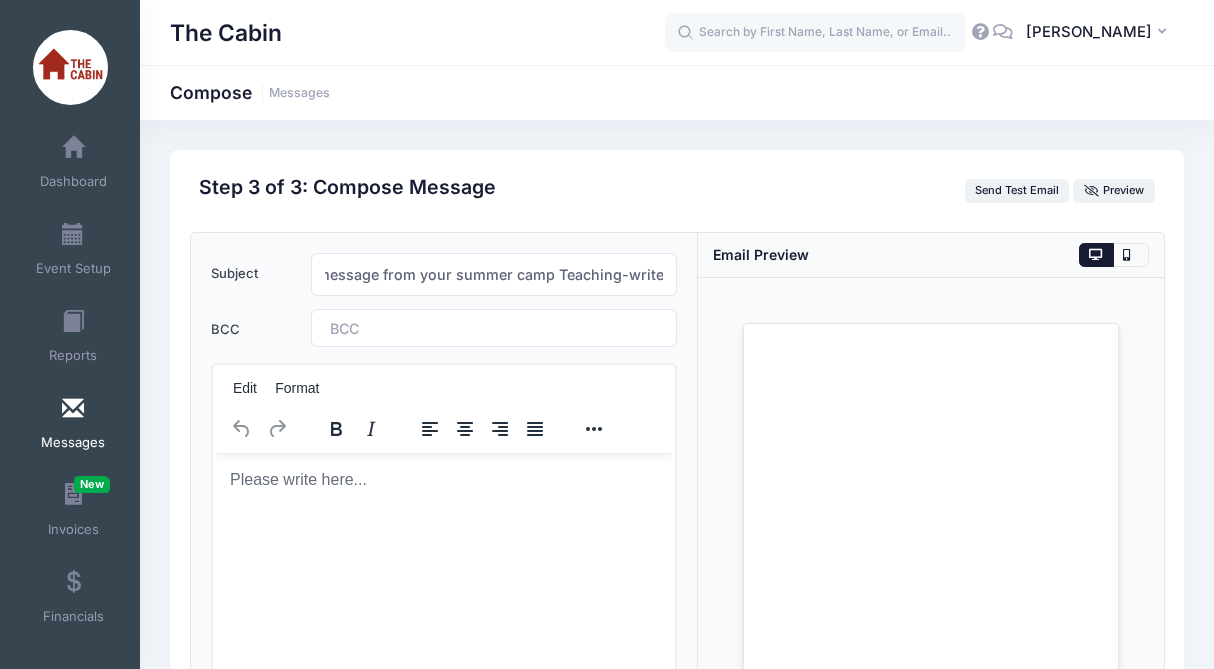 click at bounding box center (385, 328) 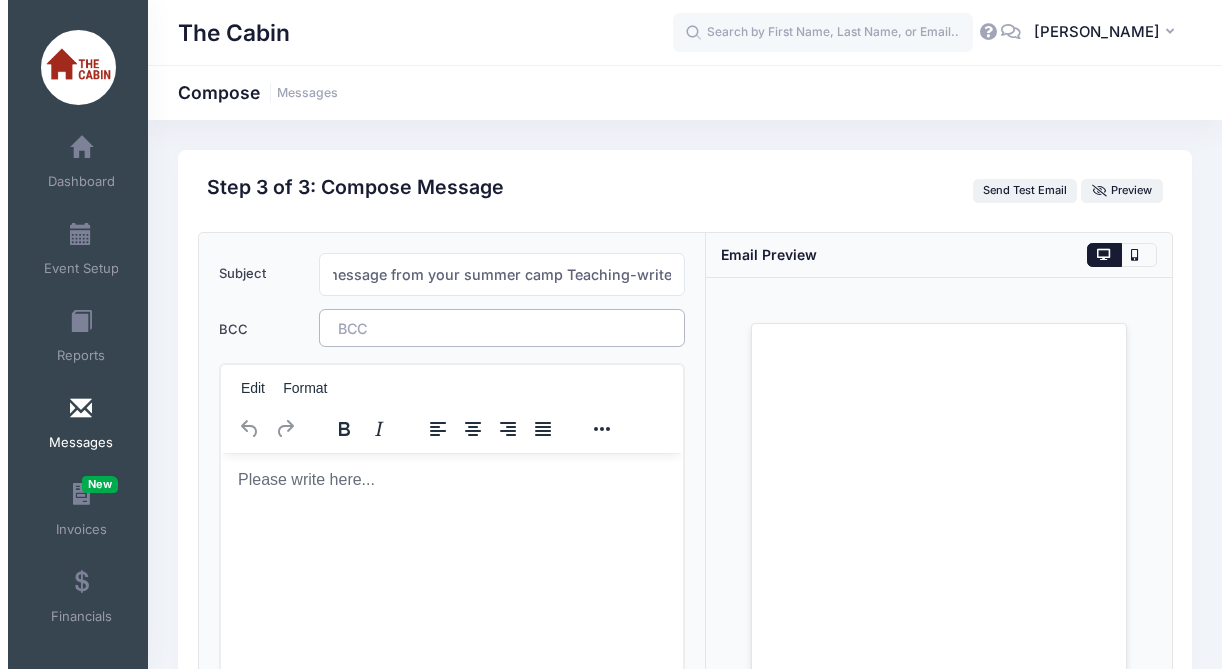 scroll, scrollTop: 0, scrollLeft: 0, axis: both 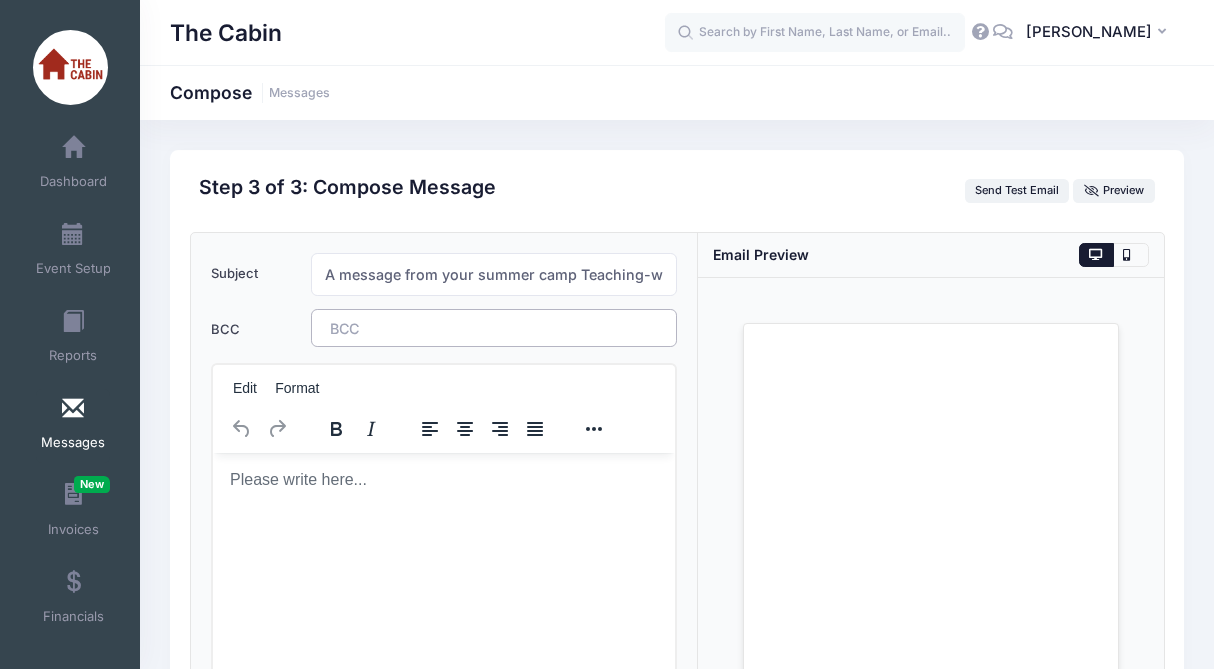 type 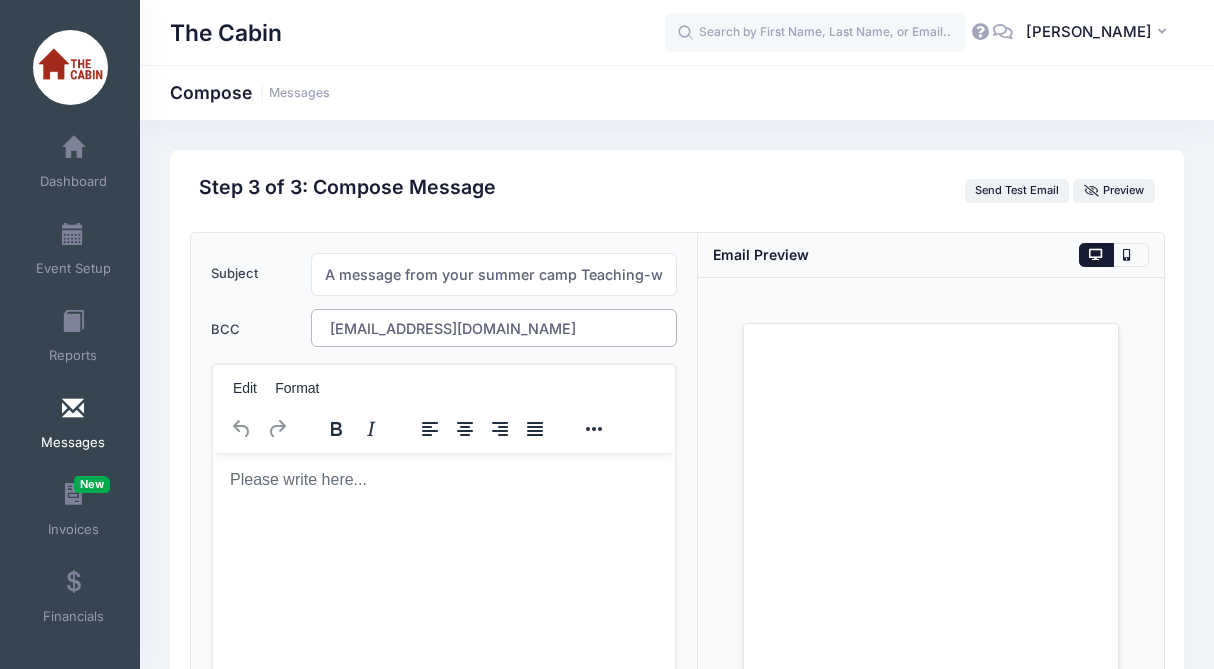 click at bounding box center [443, 479] 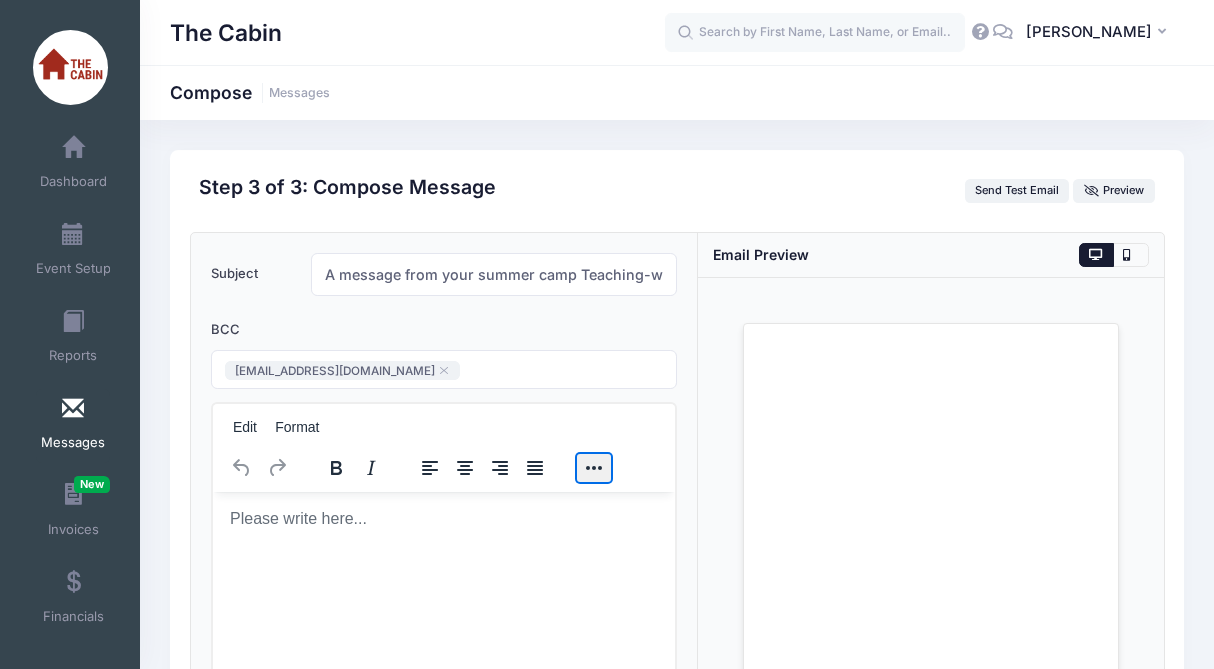 click at bounding box center (594, 468) 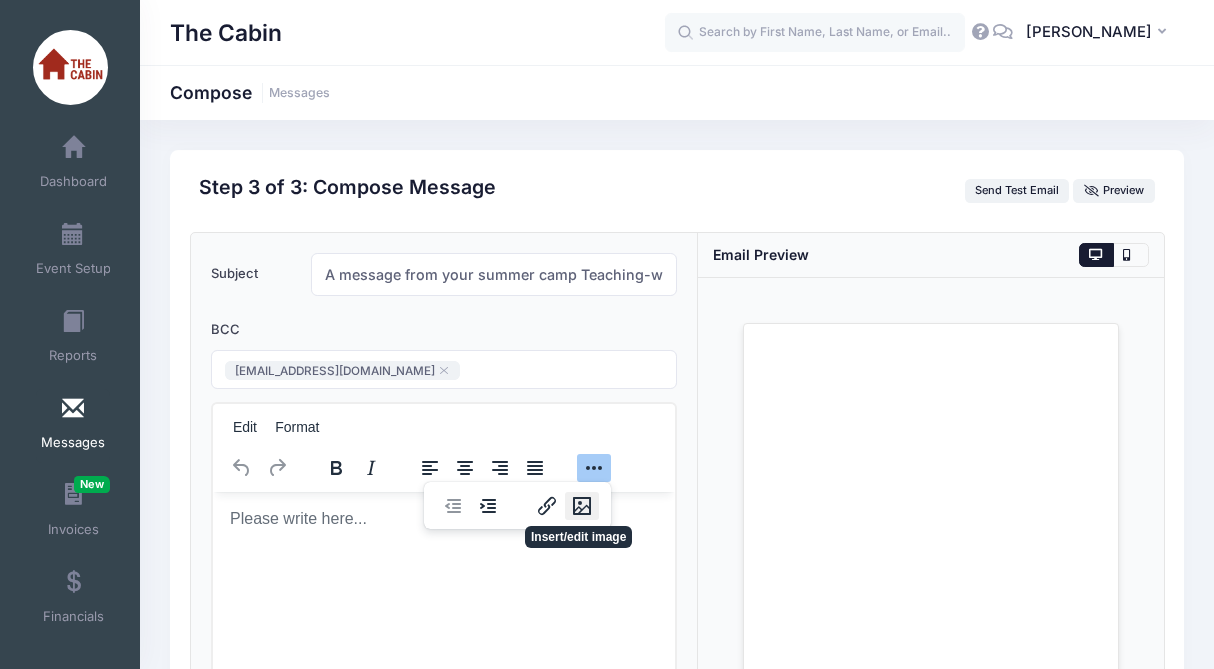 click 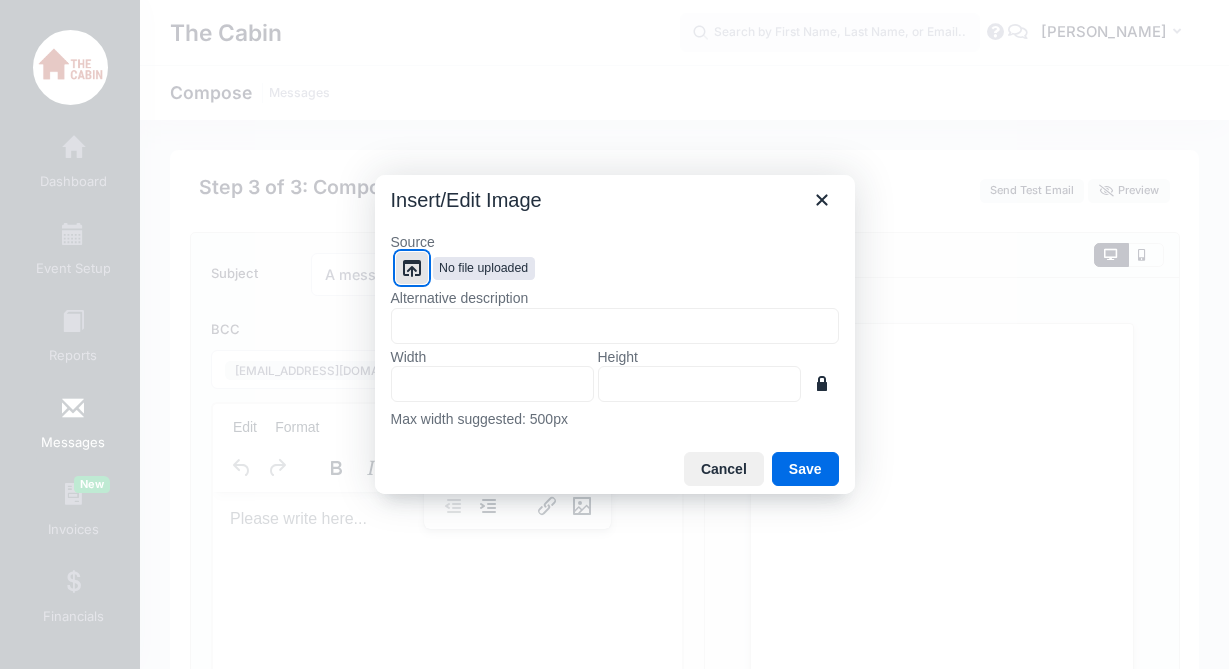 click 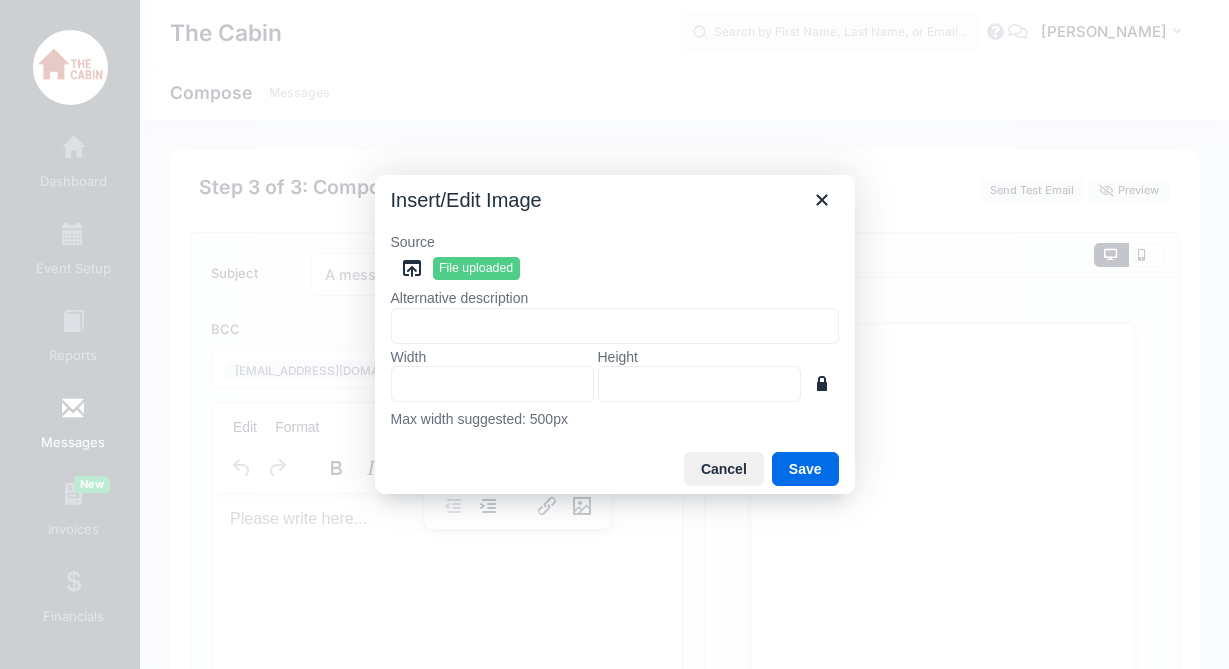 type on "500" 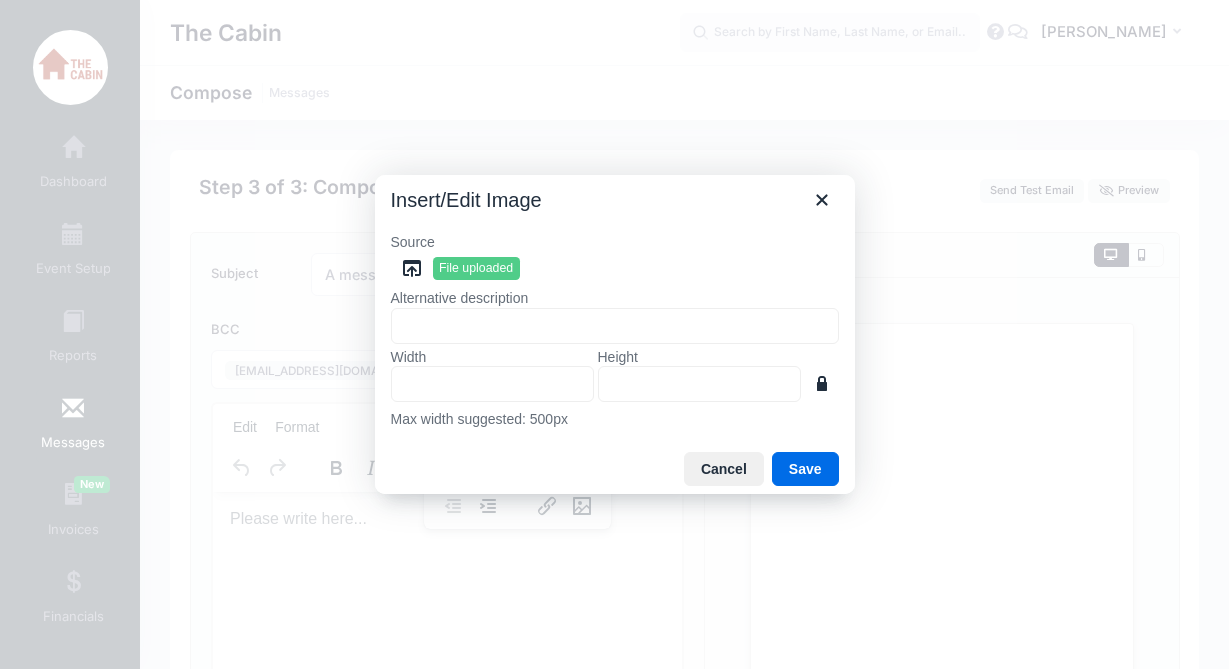 type on "200" 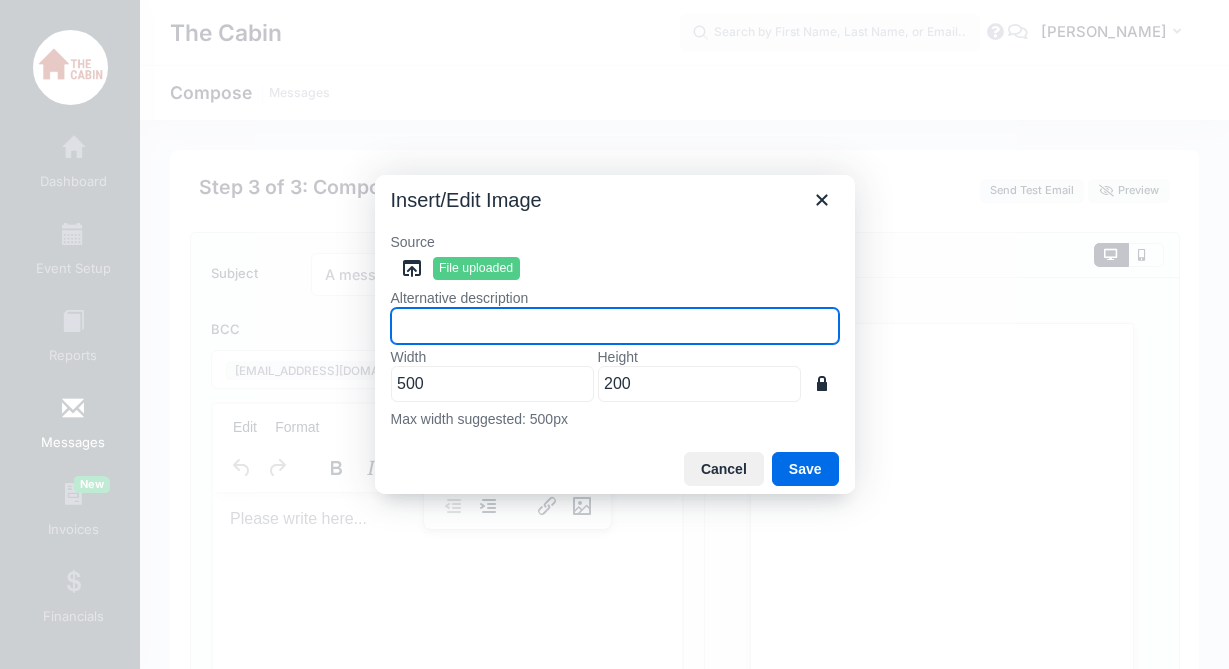 click on "Alternative description" at bounding box center (615, 326) 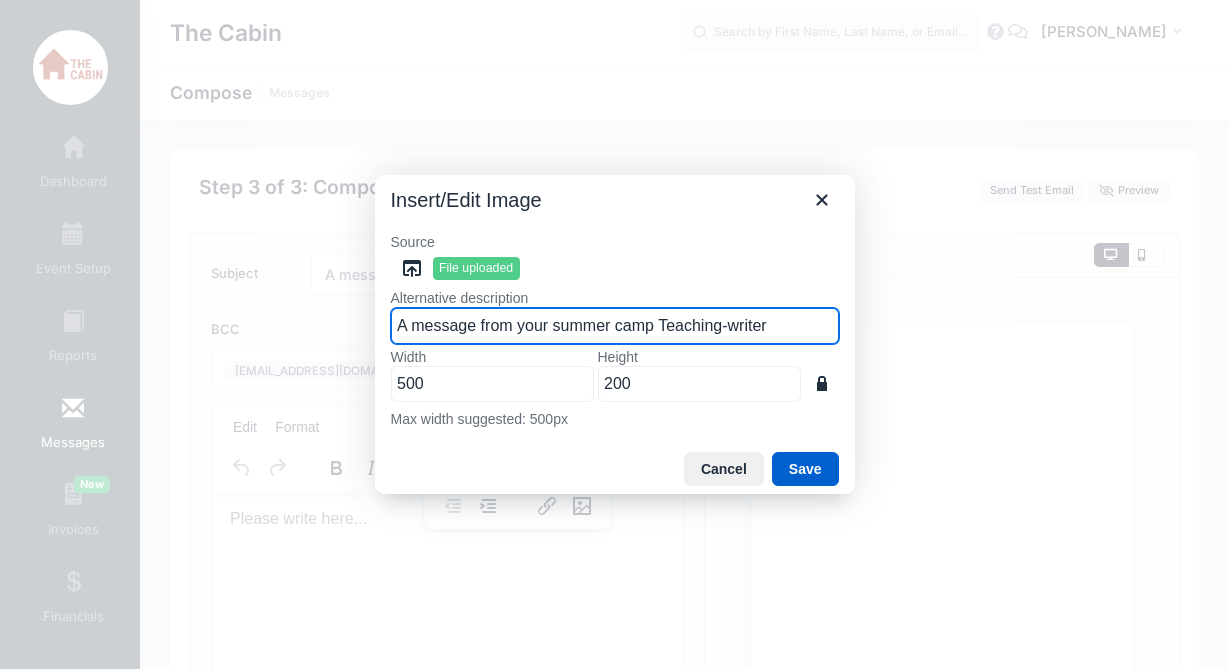 type on "A message from your summer camp Teaching-writer" 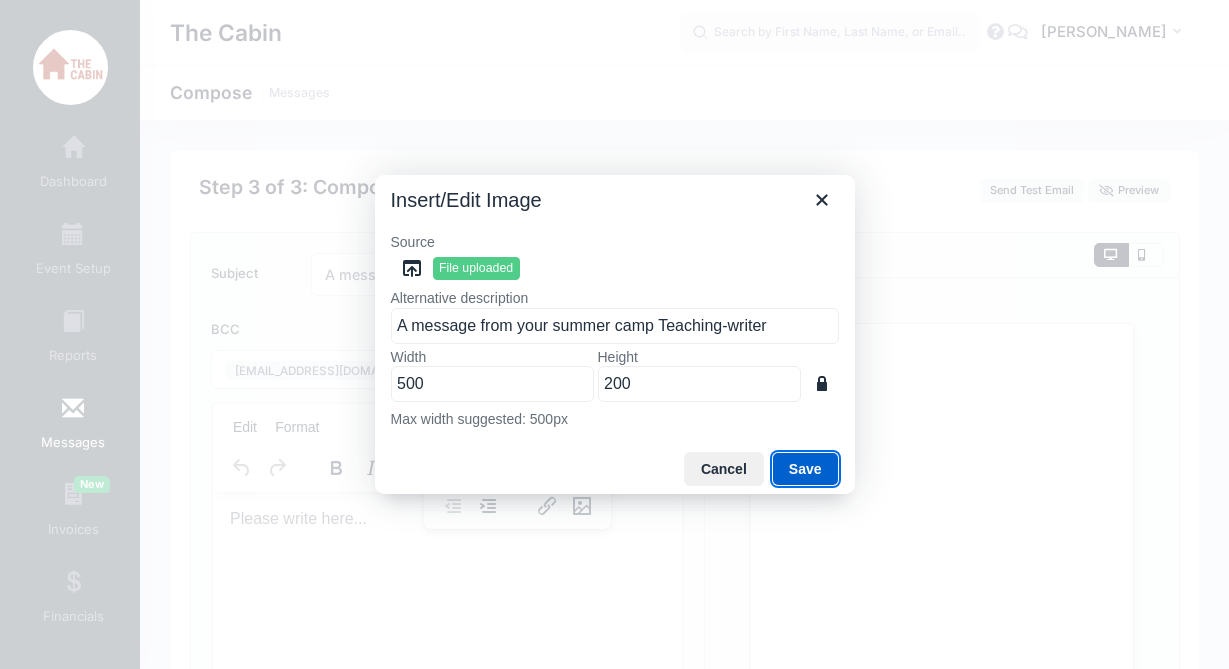 click on "Save" at bounding box center (805, 469) 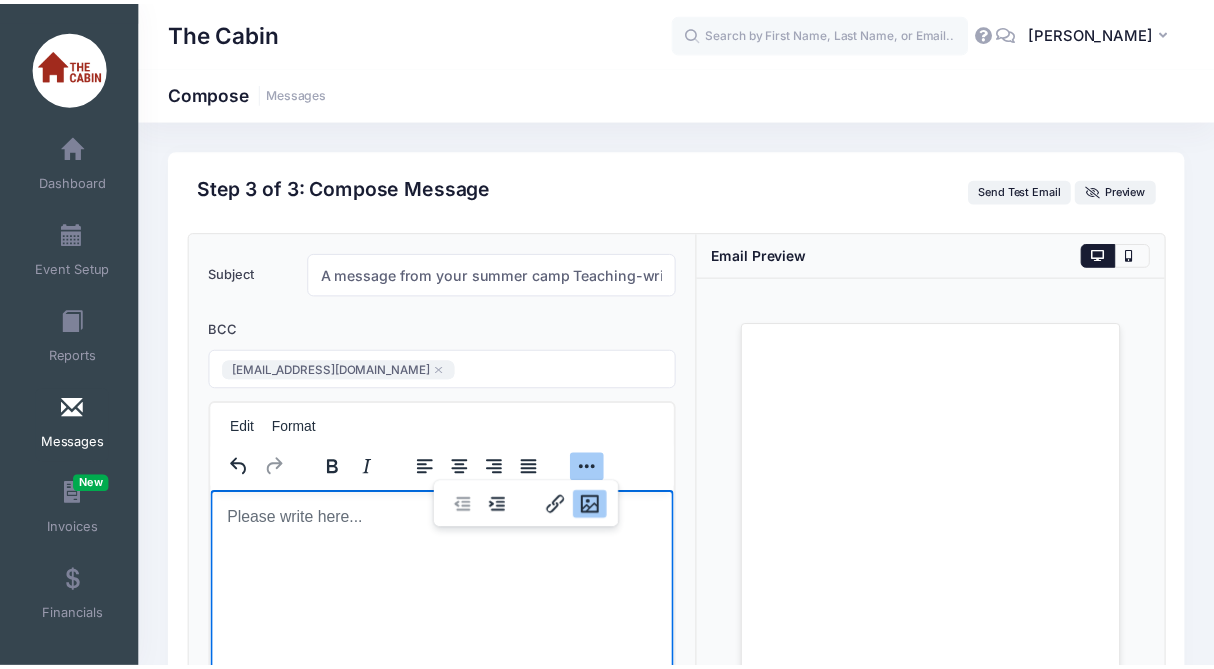scroll, scrollTop: 27, scrollLeft: 0, axis: vertical 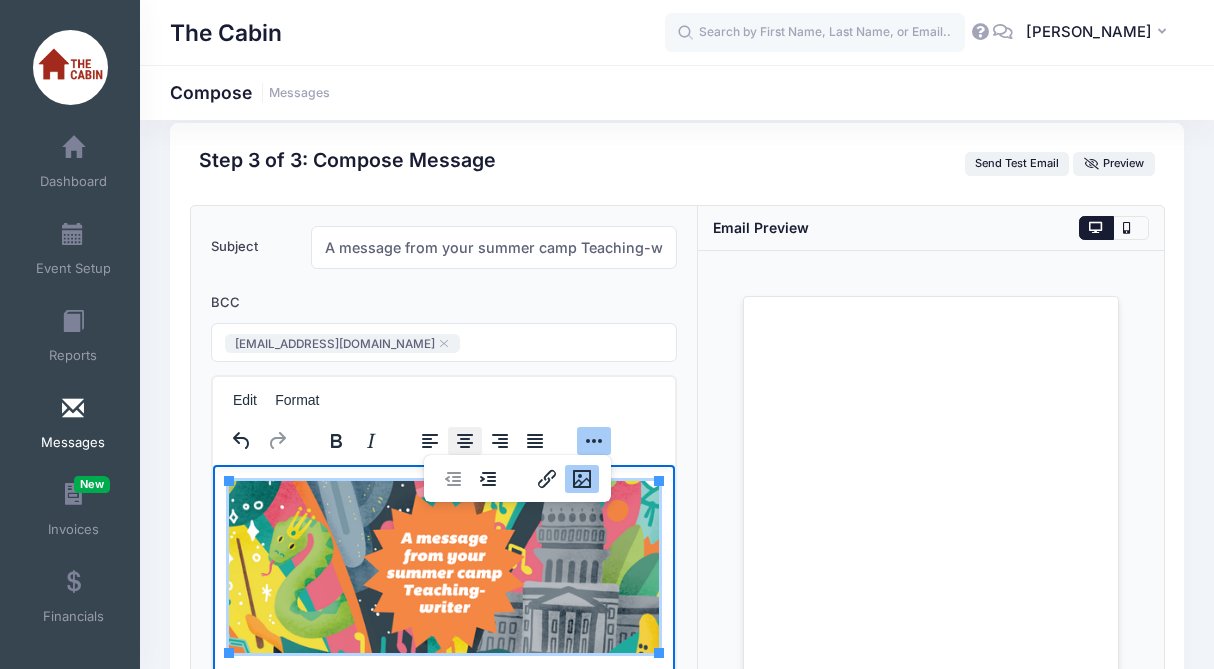 click 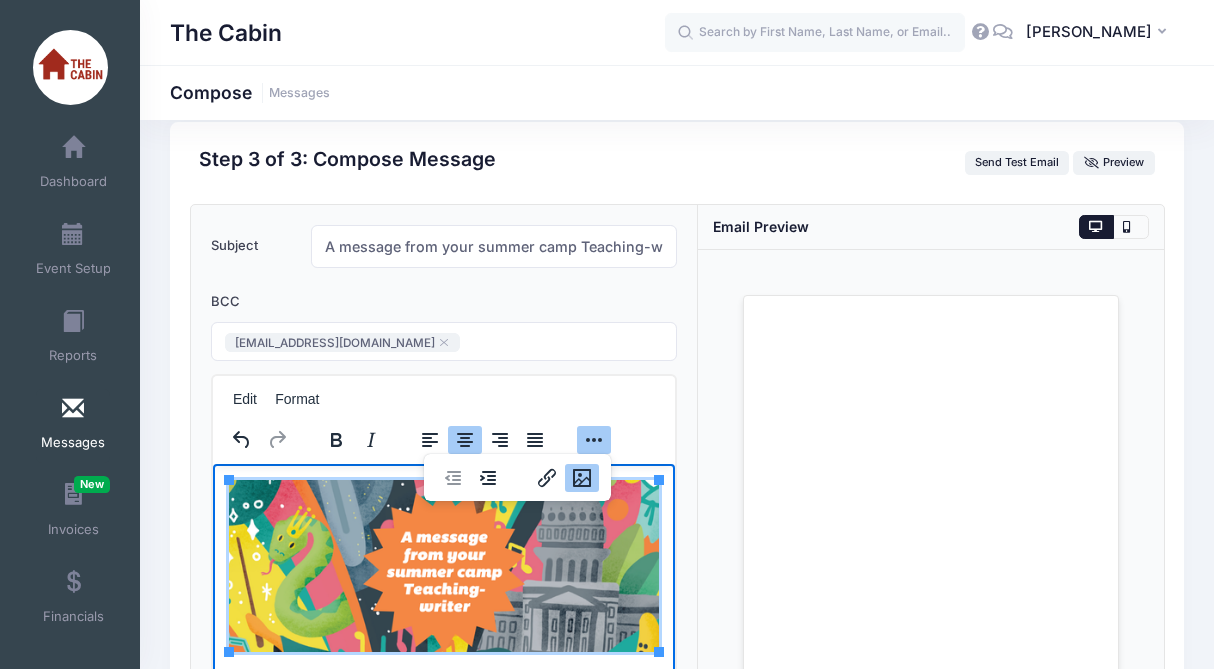 scroll, scrollTop: 291, scrollLeft: 0, axis: vertical 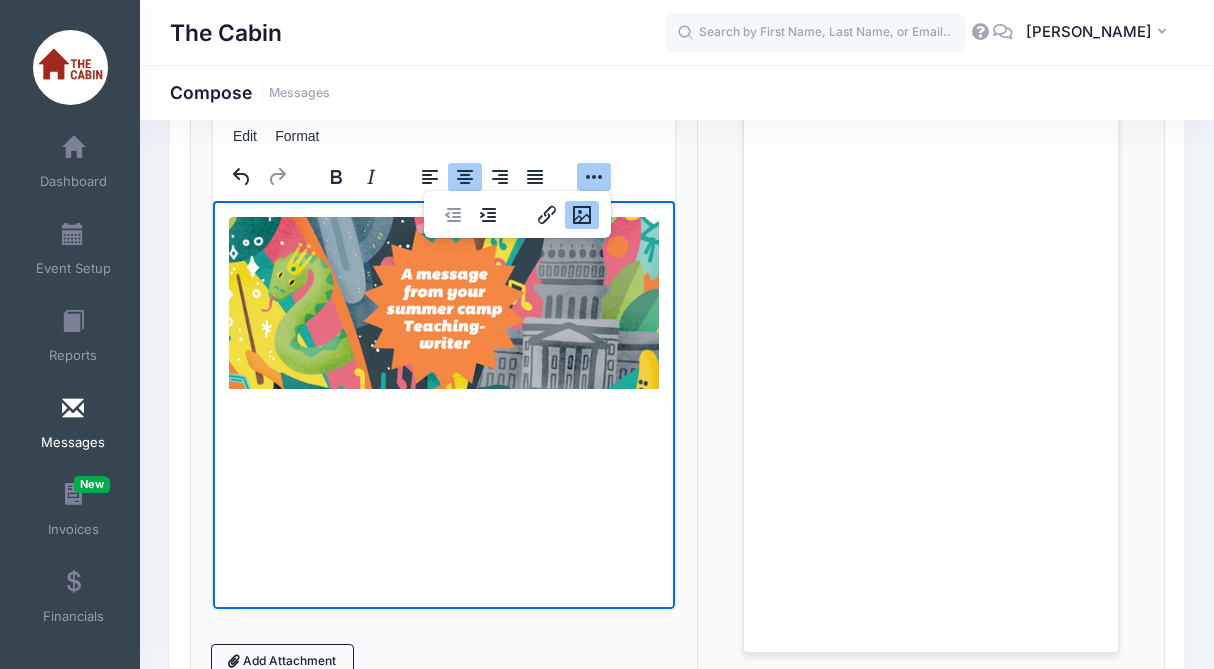 click at bounding box center (443, 314) 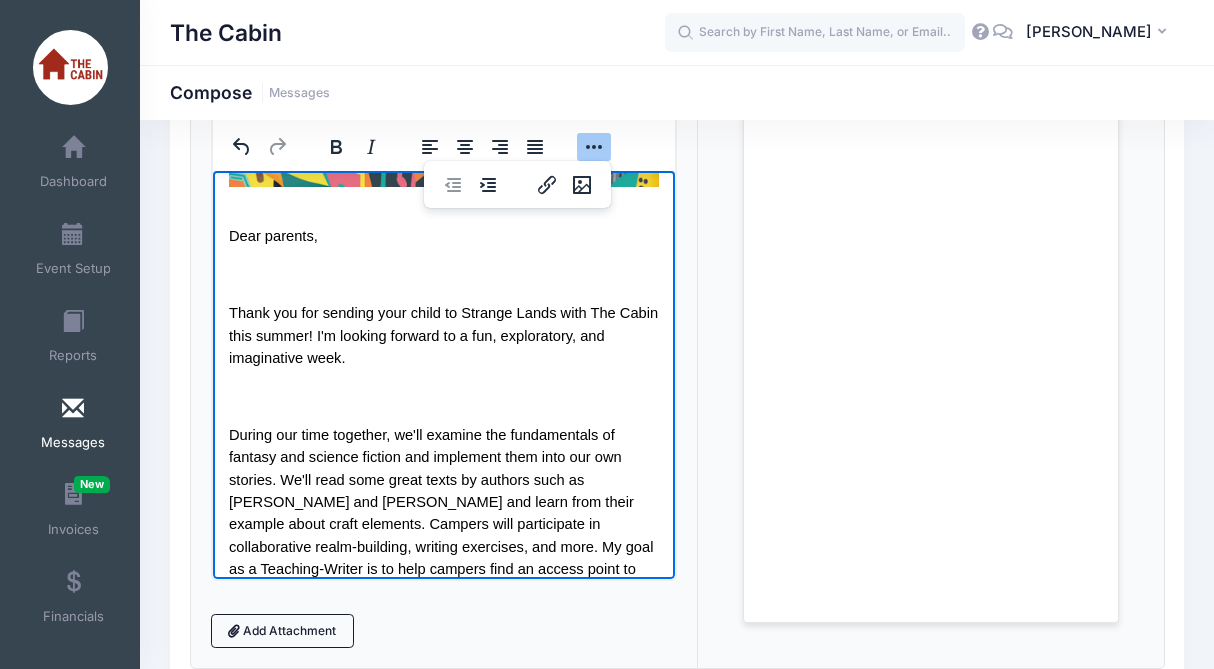 scroll, scrollTop: 300, scrollLeft: 0, axis: vertical 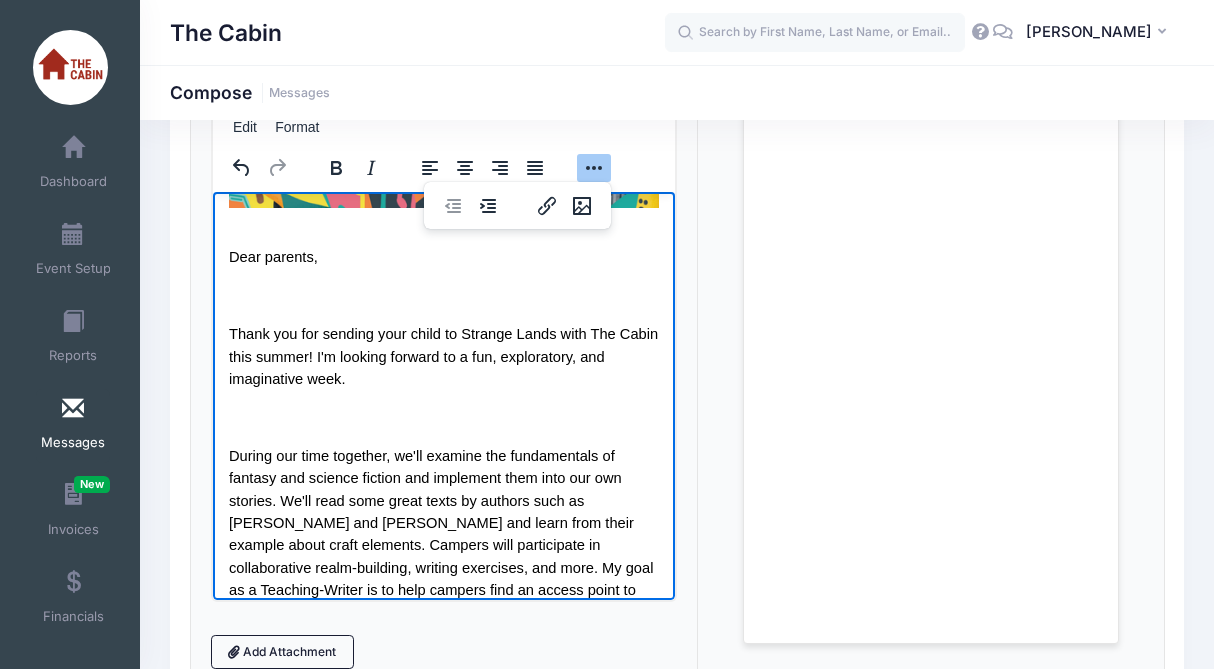 click on "Dear parents,   Thank you for sending your child to Strange Lands with The Cabin this summer! I'm looking forward to a fun, exploratory, and imaginative week.   During our time together, we'll examine the fundamentals of fantasy and science fiction and implement them into our own stories. We'll read some great texts by authors such as [PERSON_NAME] and [PERSON_NAME] and learn from their example about craft elements. Campers will participate in collaborative realm-building, writing exercises, and more. My goal as a Teaching-Writer is to help campers find an access point to their imaginations and develop new ways of articulating their ideas. By the end of the week, I hope every camper will have written an original piece of speculative fiction that they feel proud of.     Camp will wrap up with a reading [DATE]; we'll send invitations home with the students [DATE]. I'm happy to talk at pick-up if you have questions about this or anything else!   Thank you, [PERSON_NAME] [PERSON_NAME]" at bounding box center (443, 610) 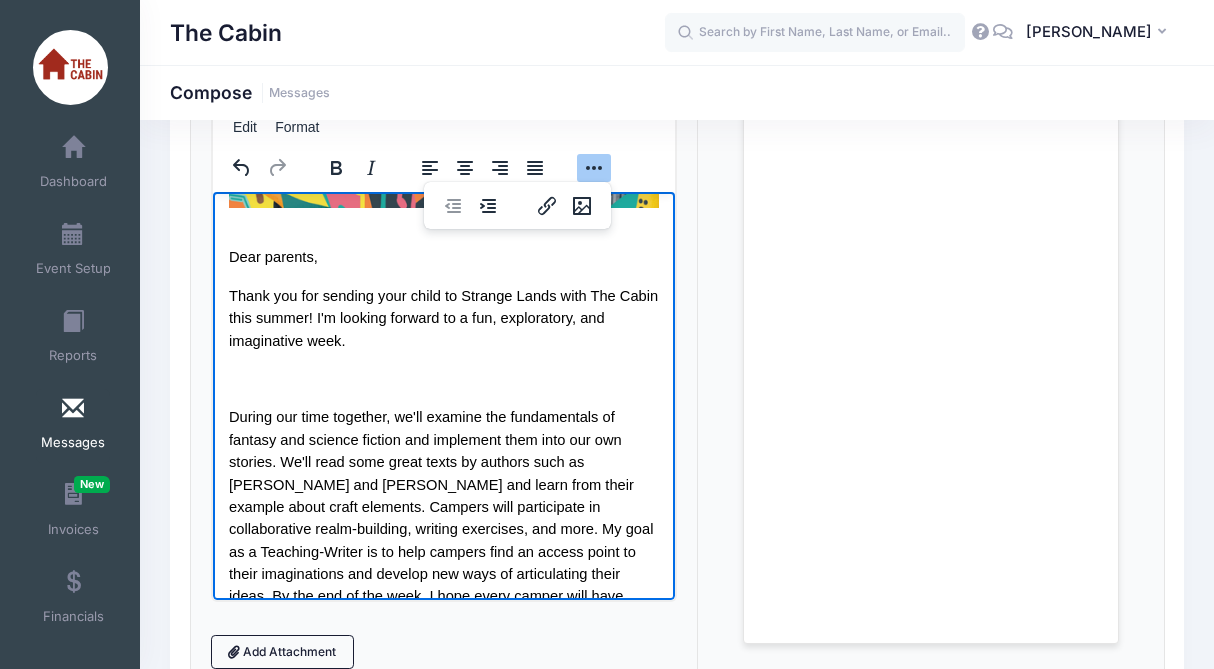 click at bounding box center (443, 379) 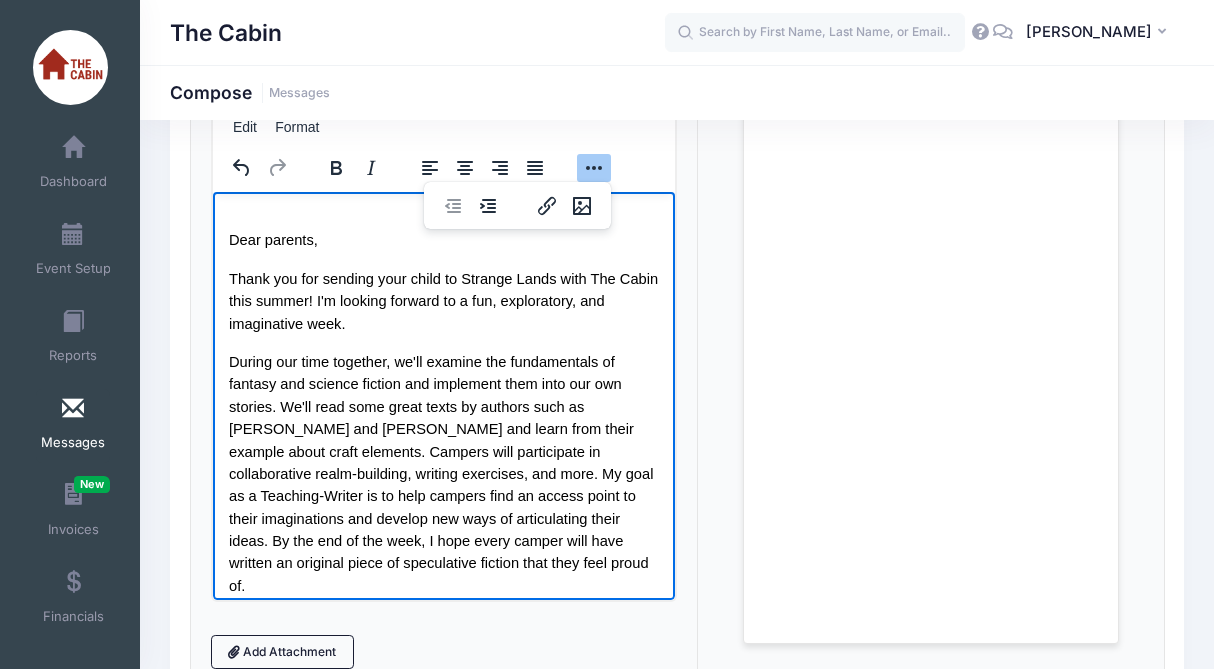 scroll, scrollTop: 534, scrollLeft: 0, axis: vertical 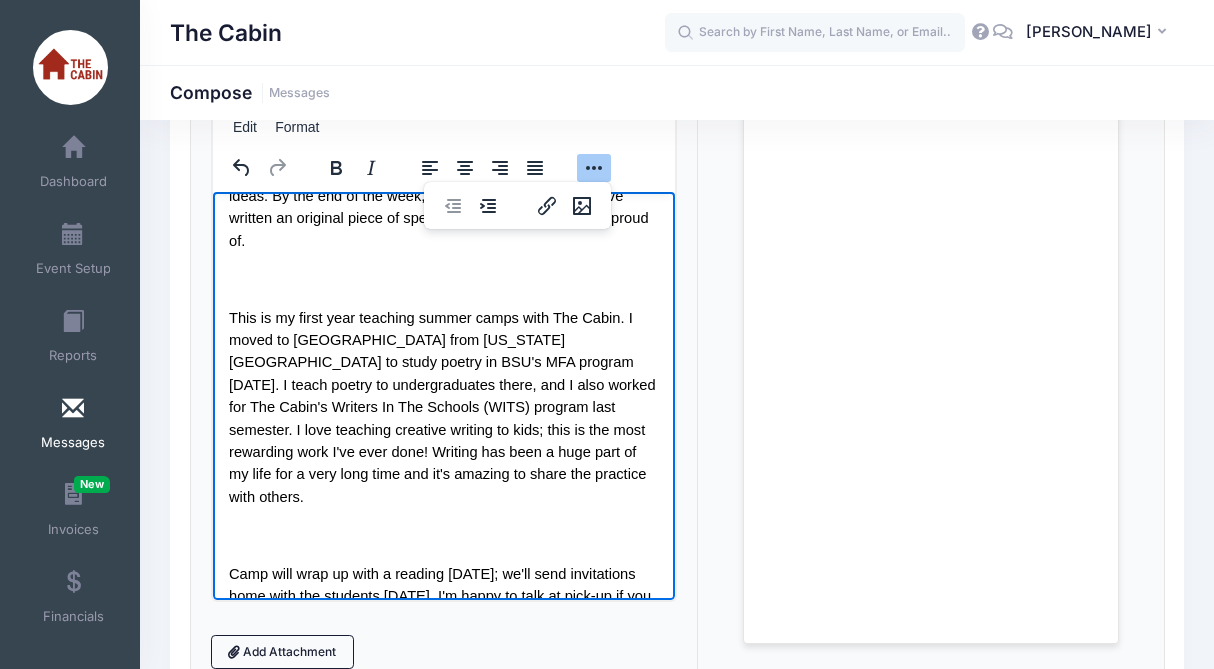 click on "Dear parents,   Thank you for sending your child to Strange Lands with The Cabin this summer! I'm looking forward to a fun, exploratory, and imaginative week. During our time together, we'll examine the fundamentals of fantasy and science fiction and implement them into our own stories. We'll read some great texts by authors such as [PERSON_NAME] and [PERSON_NAME] and learn from their example about craft elements. Campers will participate in collaborative realm-building, writing exercises, and more. My goal as a Teaching-Writer is to help campers find an access point to their imaginations and develop new ways of articulating their ideas. By the end of the week, I hope every camper will have written an original piece of speculative fiction that they feel proud of.     Camp will wrap up with a reading [DATE]; we'll send invitations home with the students [DATE]. I'm happy to talk at pick-up if you have questions about this or anything else!   Thank you, [PERSON_NAME] [PERSON_NAME]" at bounding box center (443, 209) 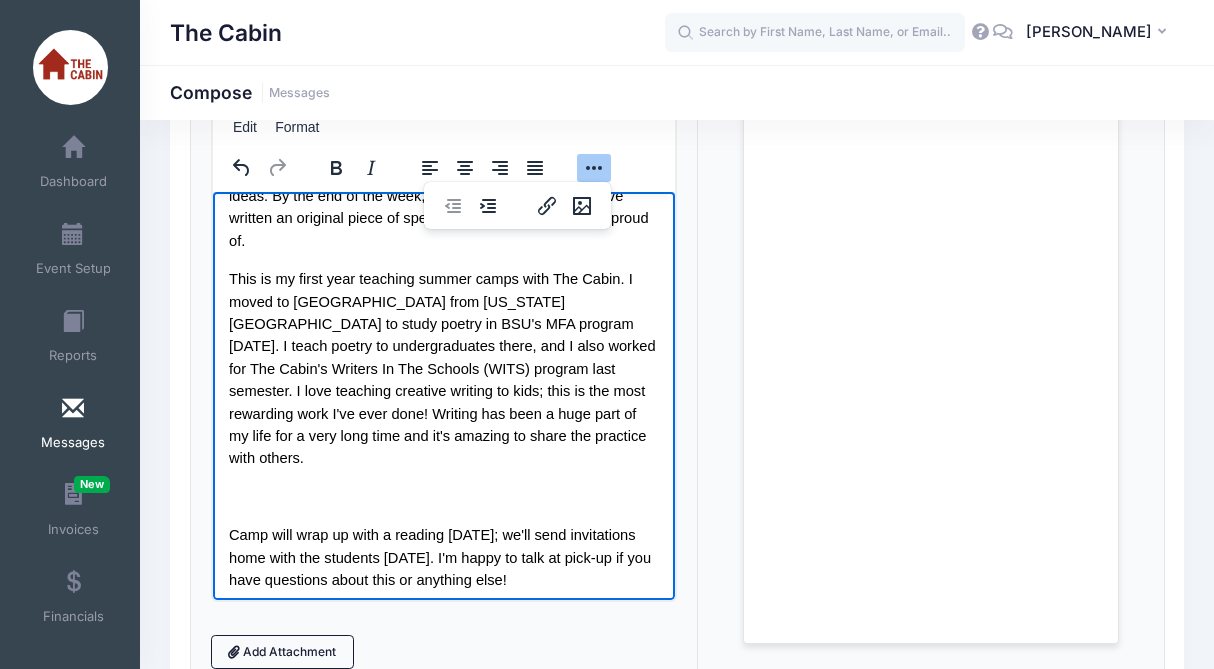 click at bounding box center [443, 497] 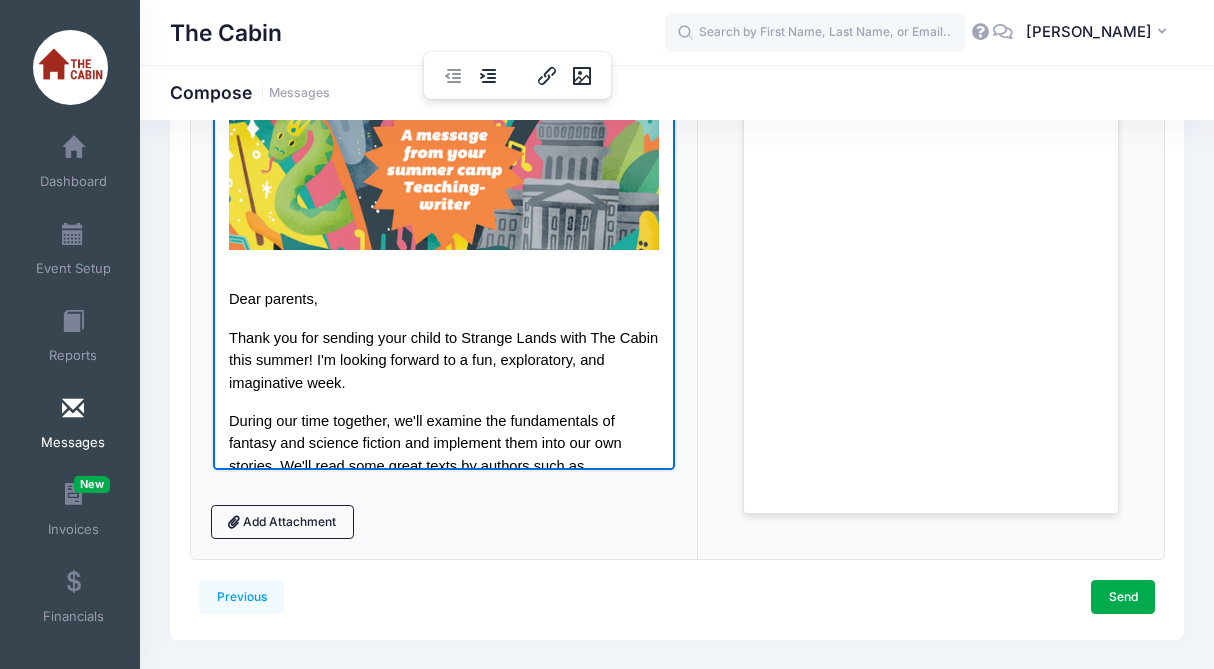 scroll, scrollTop: 437, scrollLeft: 0, axis: vertical 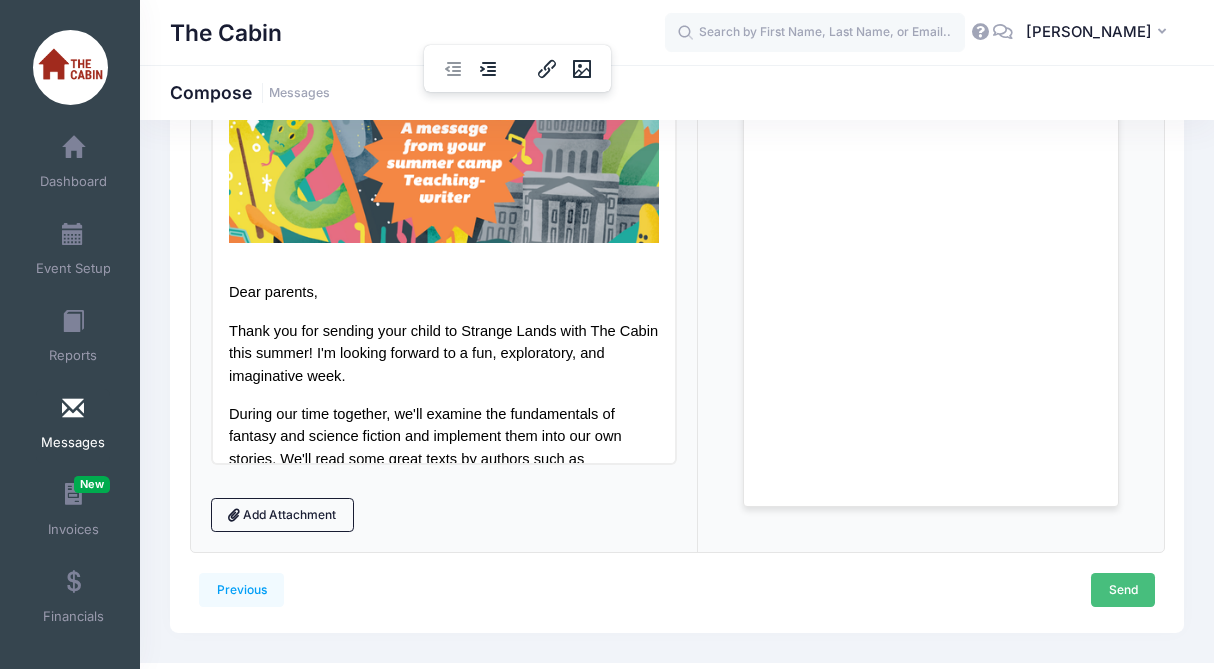 click on "Send" at bounding box center [1123, 590] 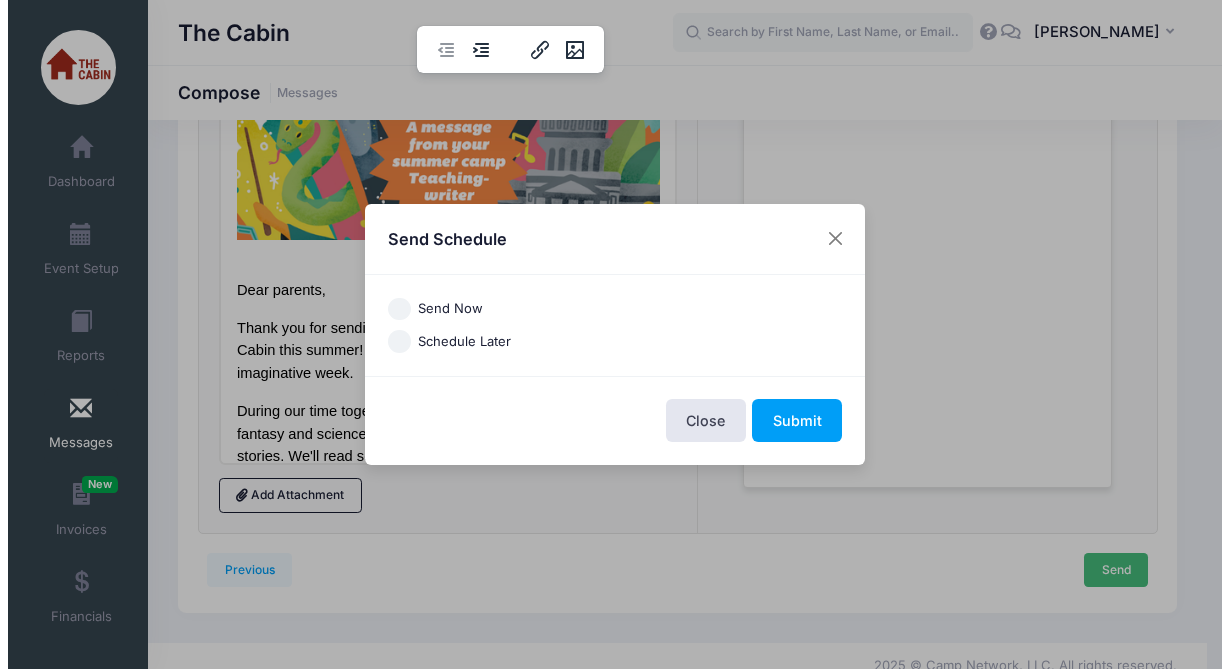 scroll, scrollTop: 0, scrollLeft: 0, axis: both 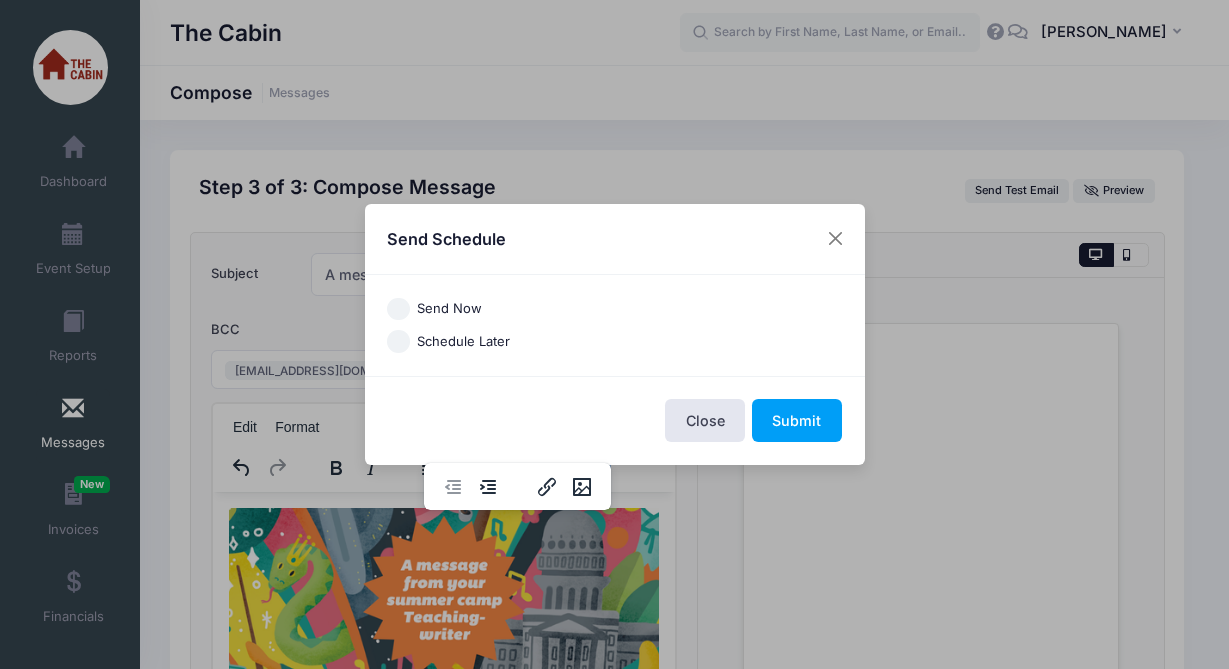click on "Send Now" at bounding box center (398, 309) 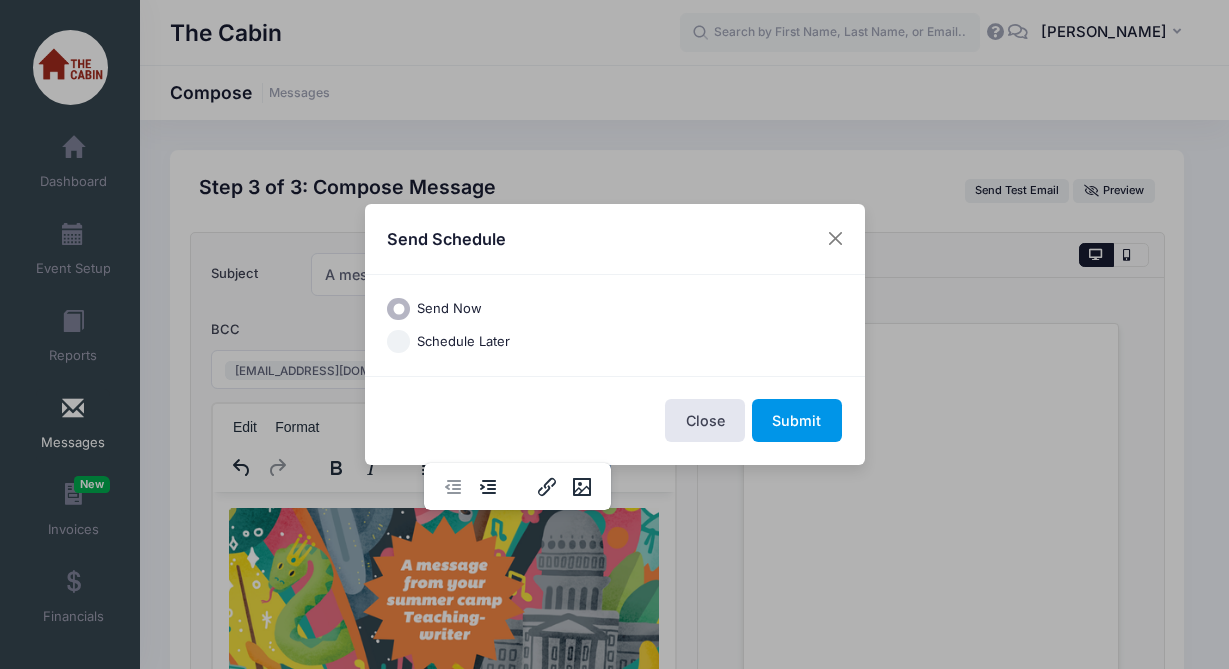 click on "Submit" at bounding box center [797, 420] 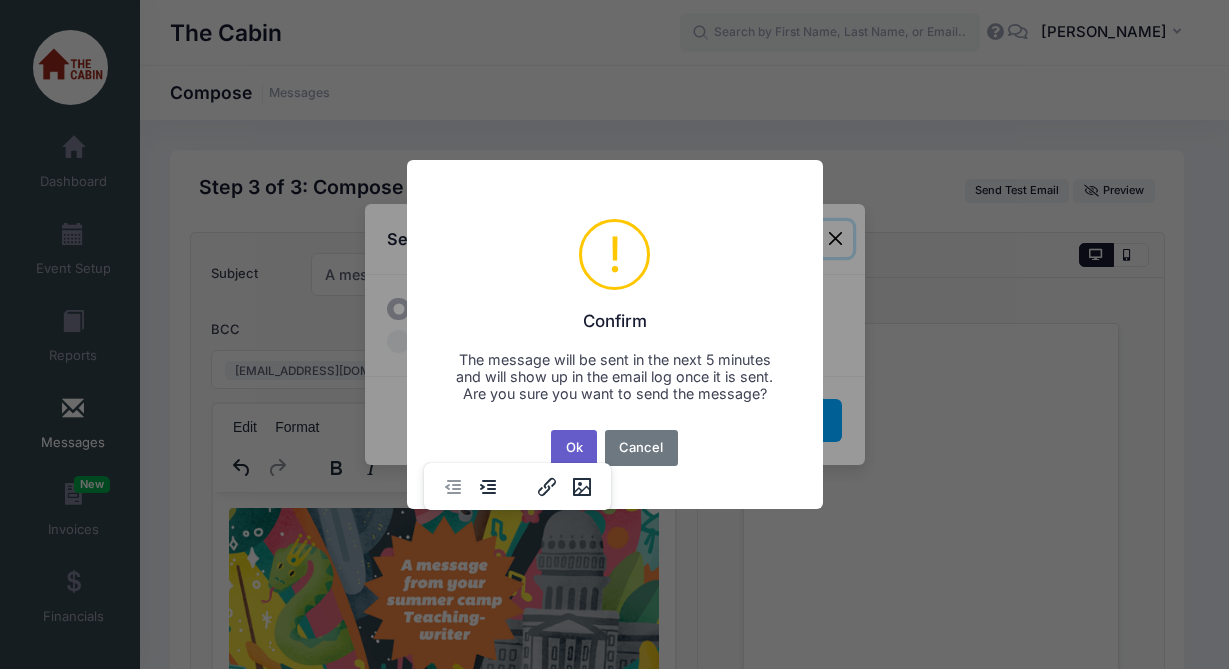 click on "Ok" at bounding box center [574, 448] 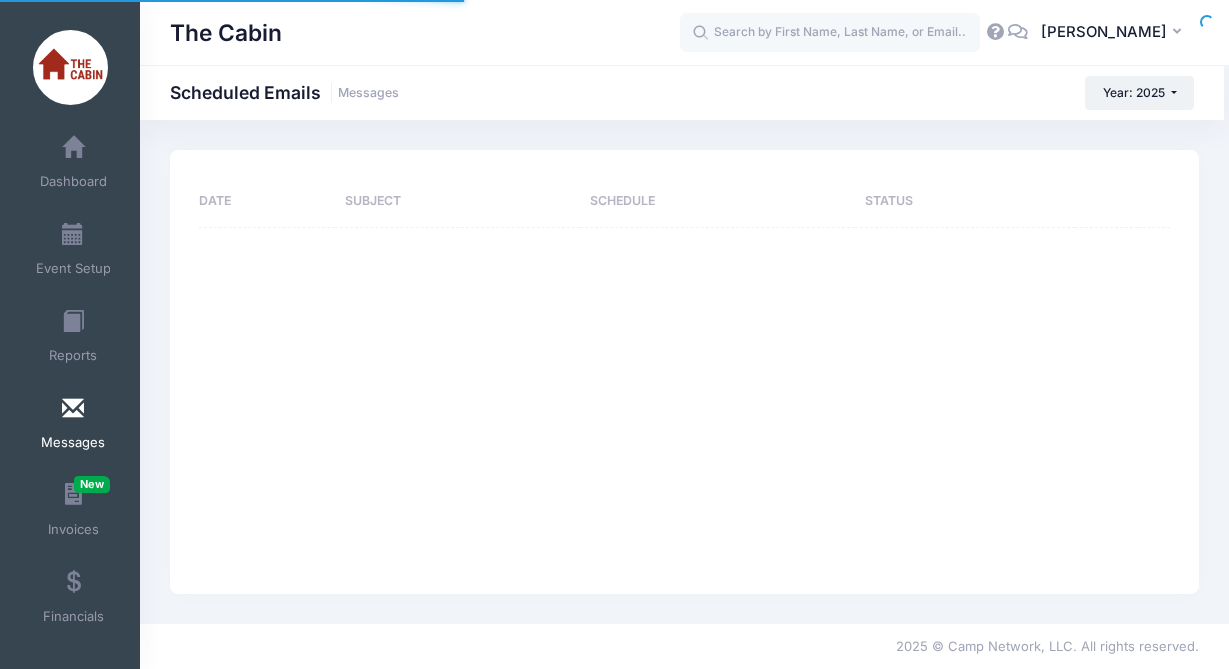 scroll, scrollTop: 0, scrollLeft: 0, axis: both 